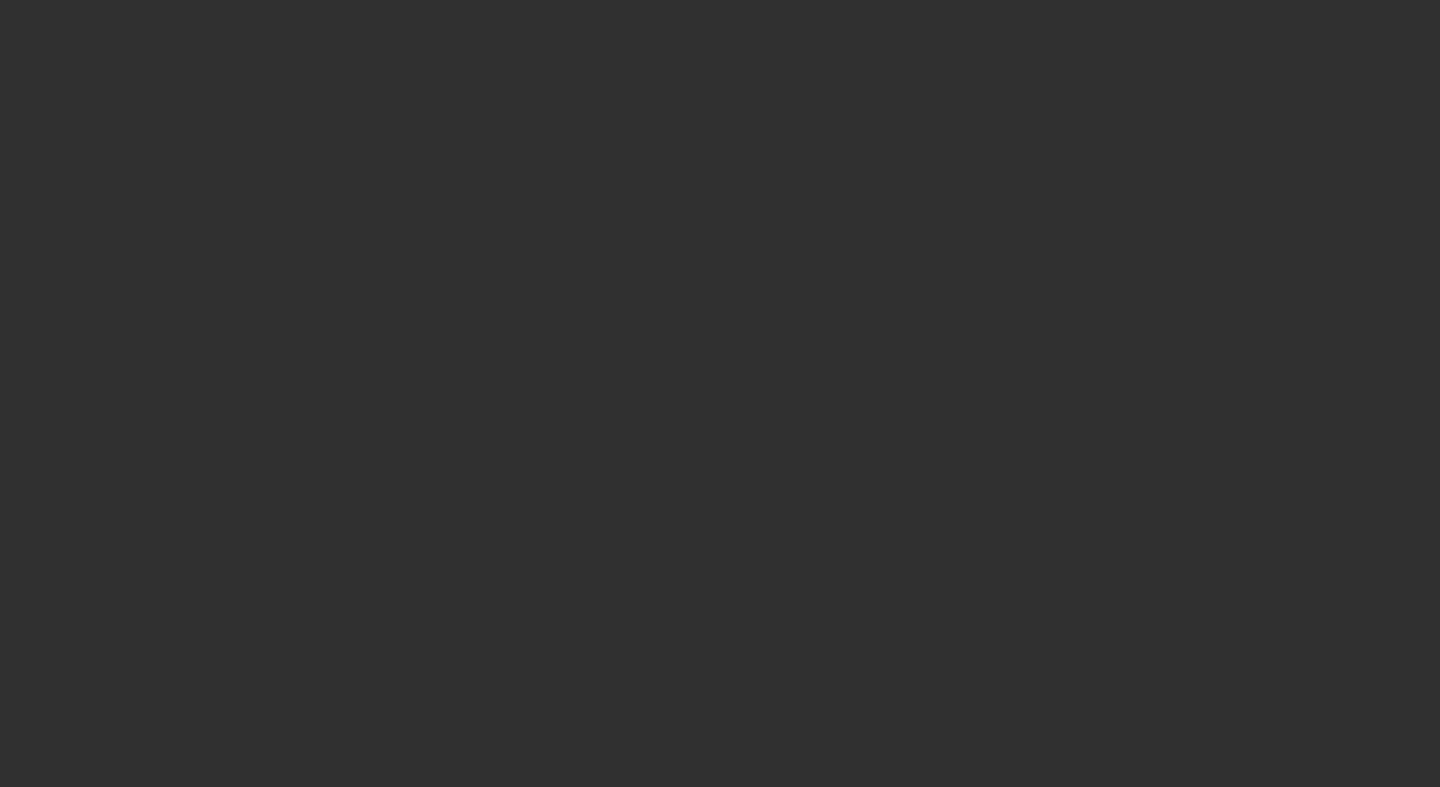scroll, scrollTop: 0, scrollLeft: 0, axis: both 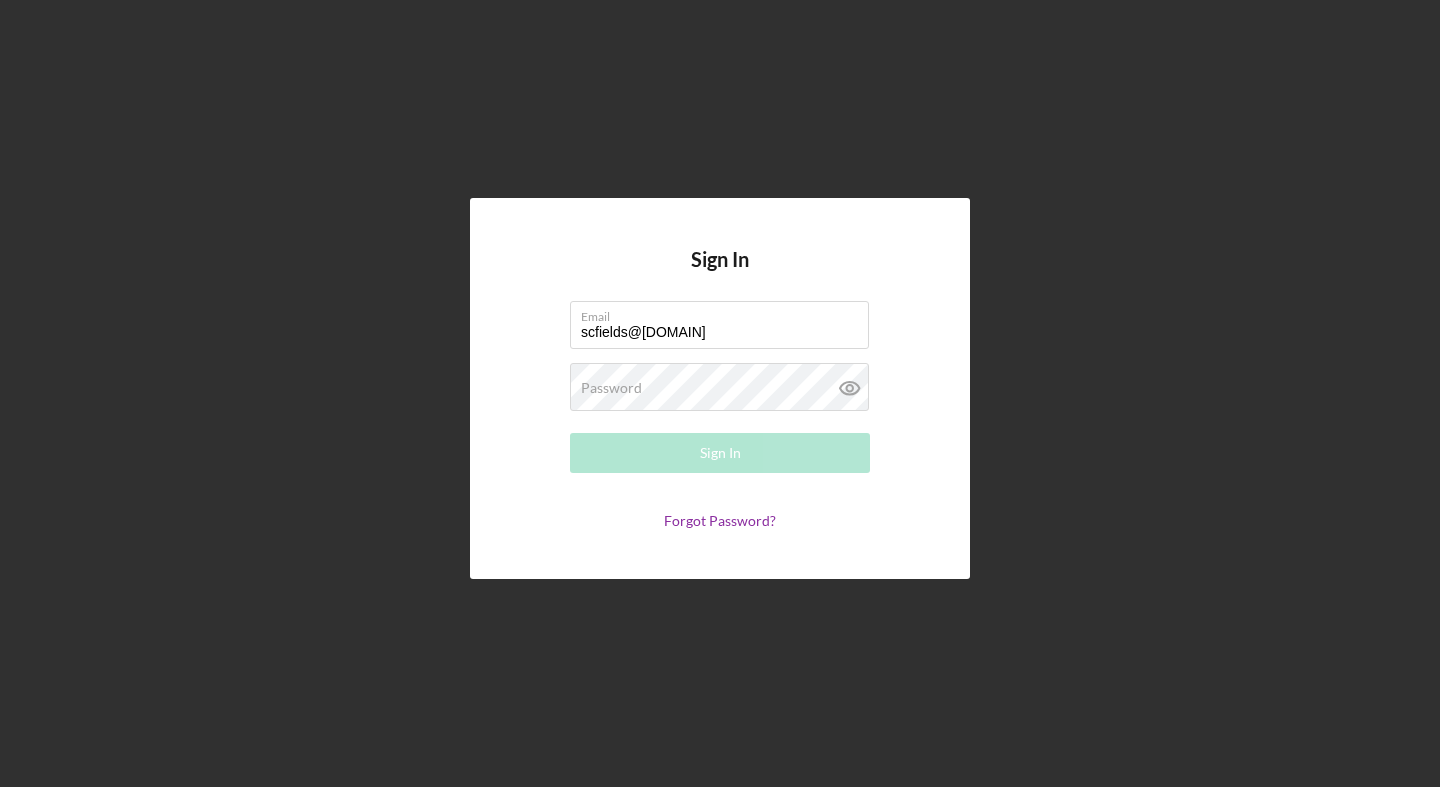 type on "scfields@[DOMAIN]" 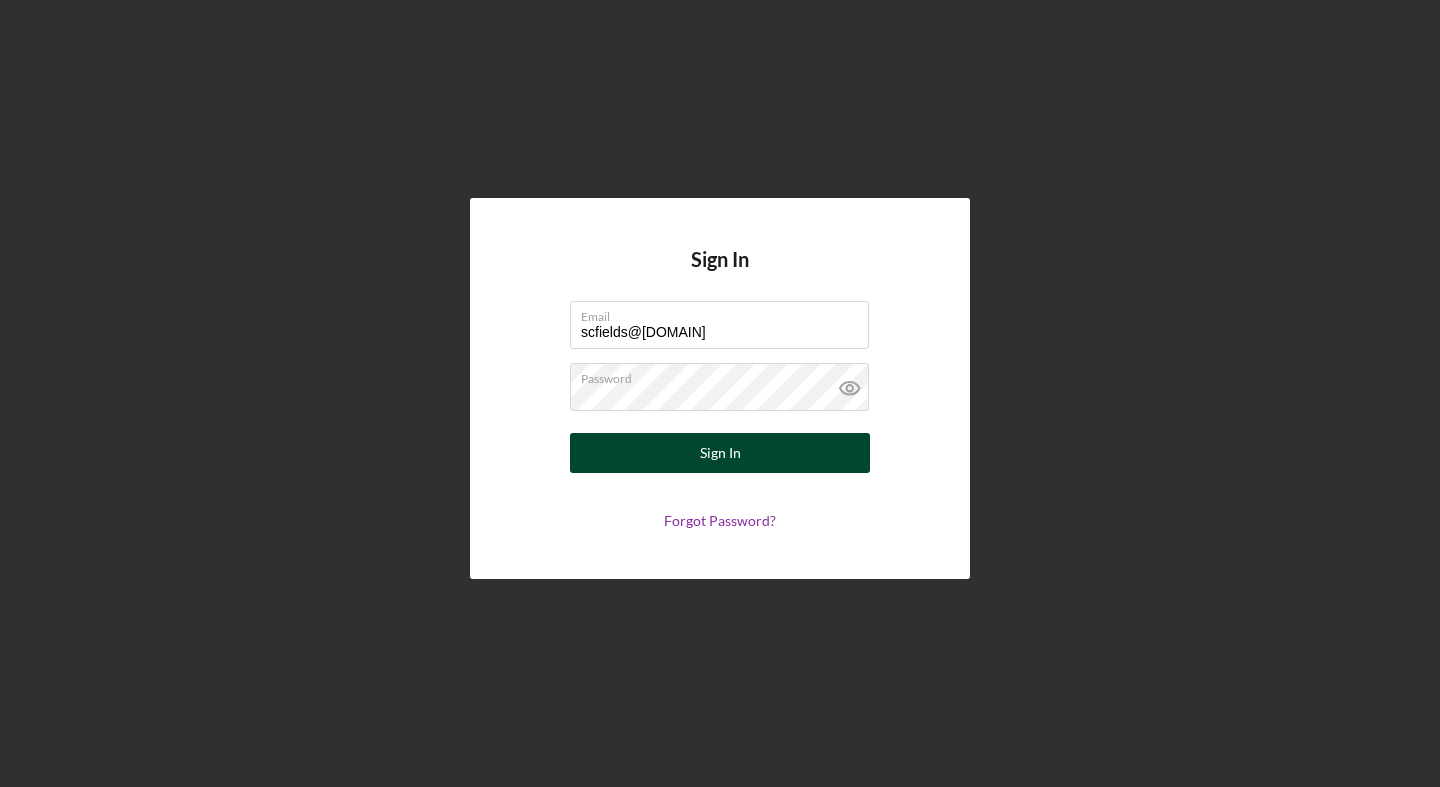 click on "Sign In" at bounding box center (720, 453) 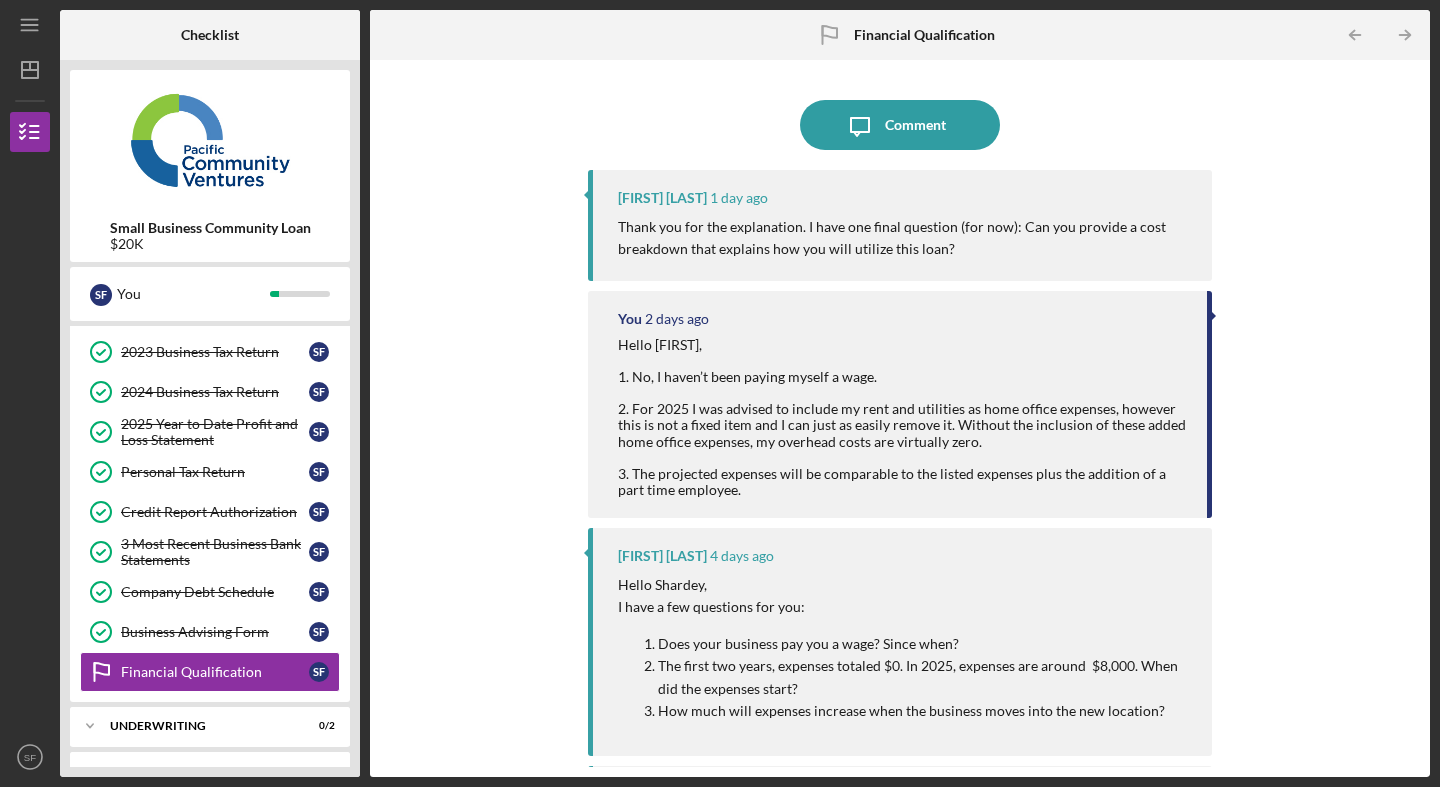 scroll, scrollTop: 241, scrollLeft: 0, axis: vertical 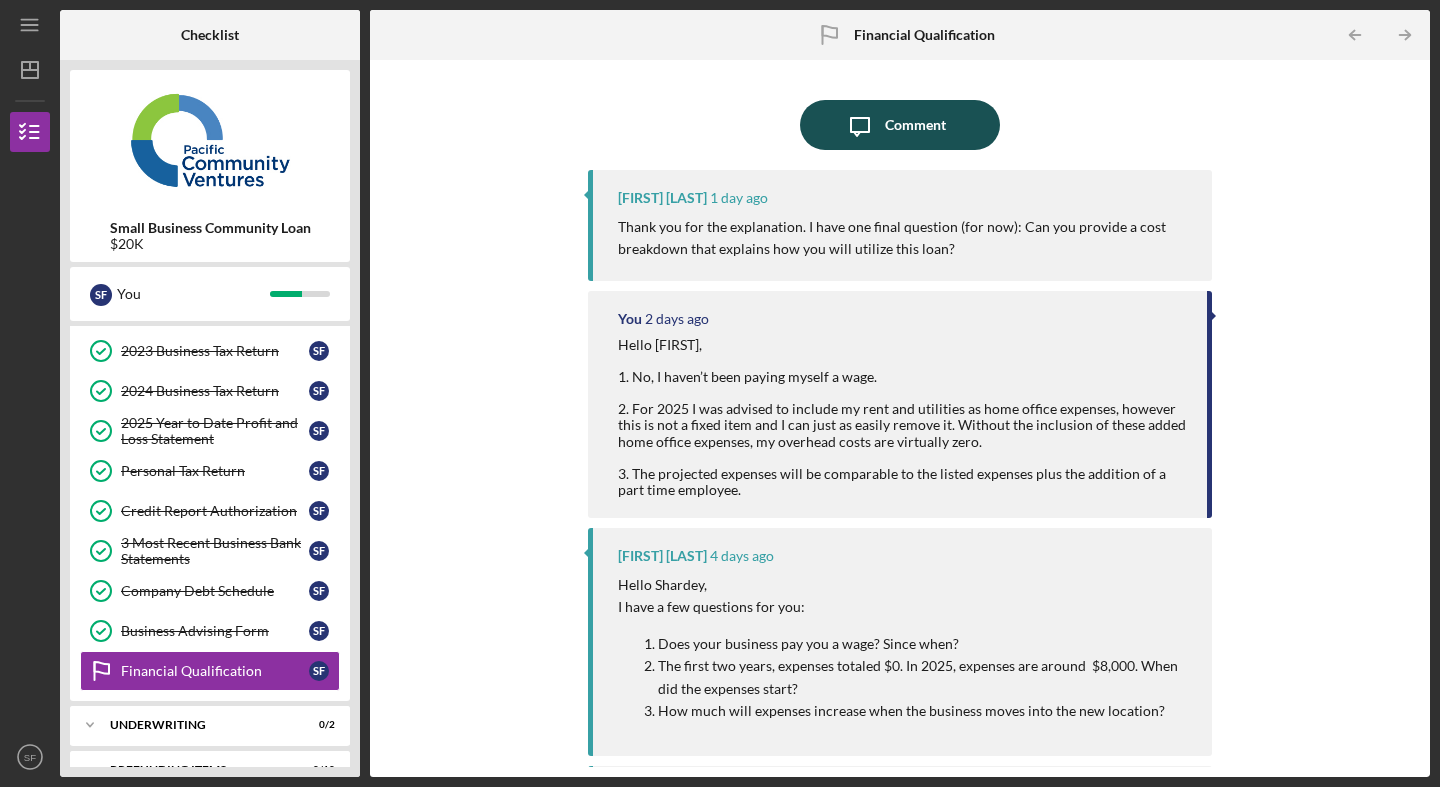 click on "Icon/Message Comment" at bounding box center (900, 125) 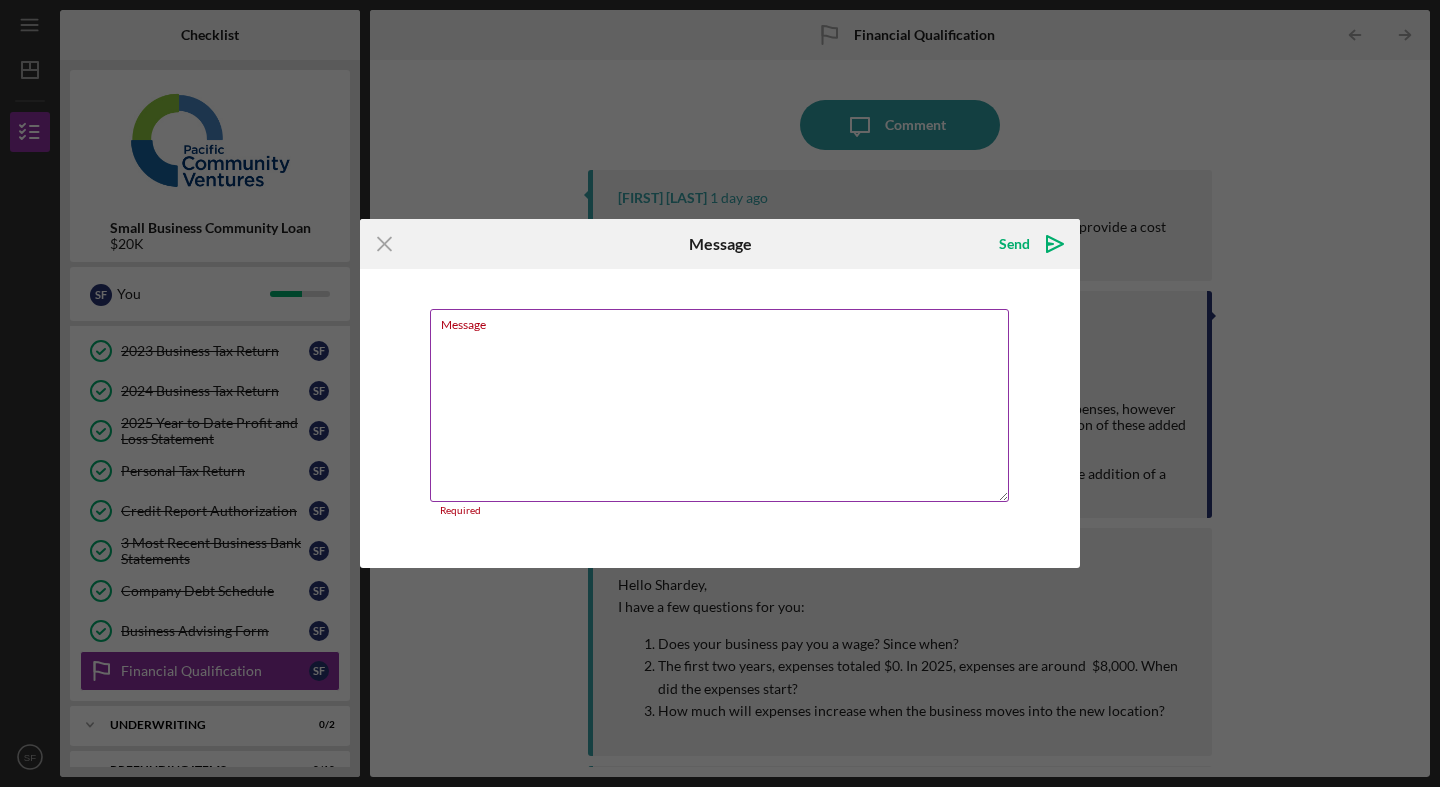 click on "Message" at bounding box center (719, 405) 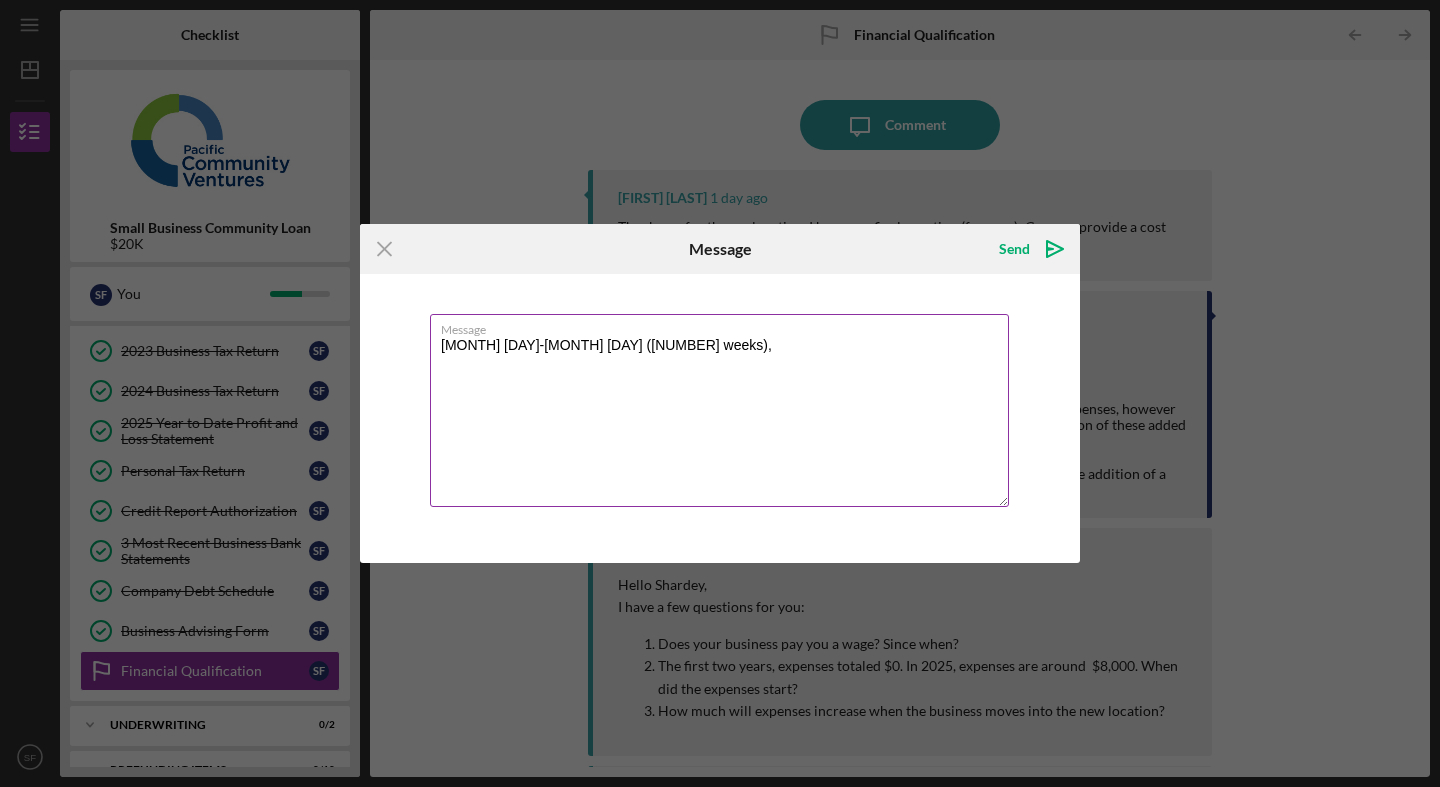 type on "[MONTH] [DAY]-[MONTH] [DAY] ([NUMBER] weeks)," 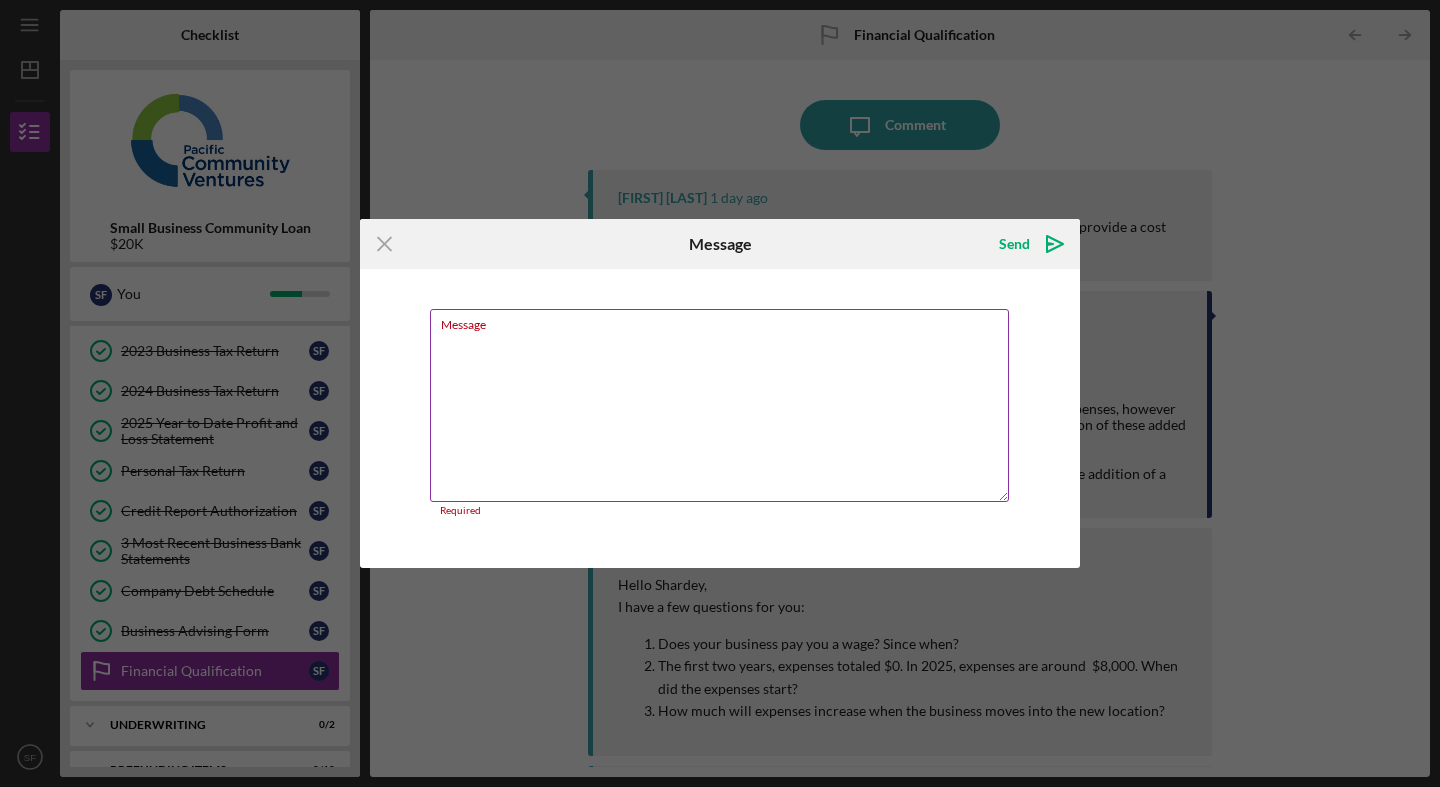 click on "Message" at bounding box center (719, 405) 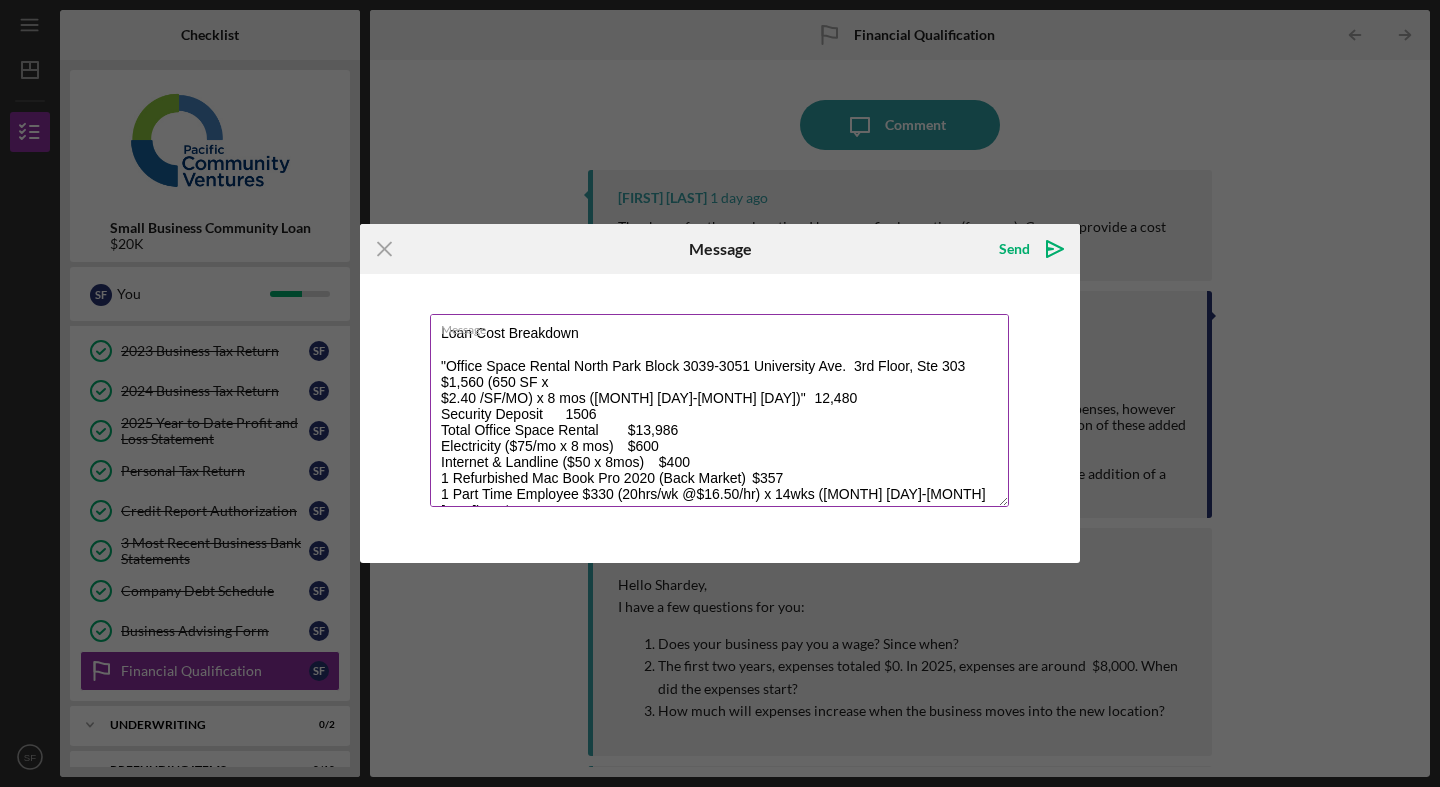 scroll, scrollTop: 0, scrollLeft: 0, axis: both 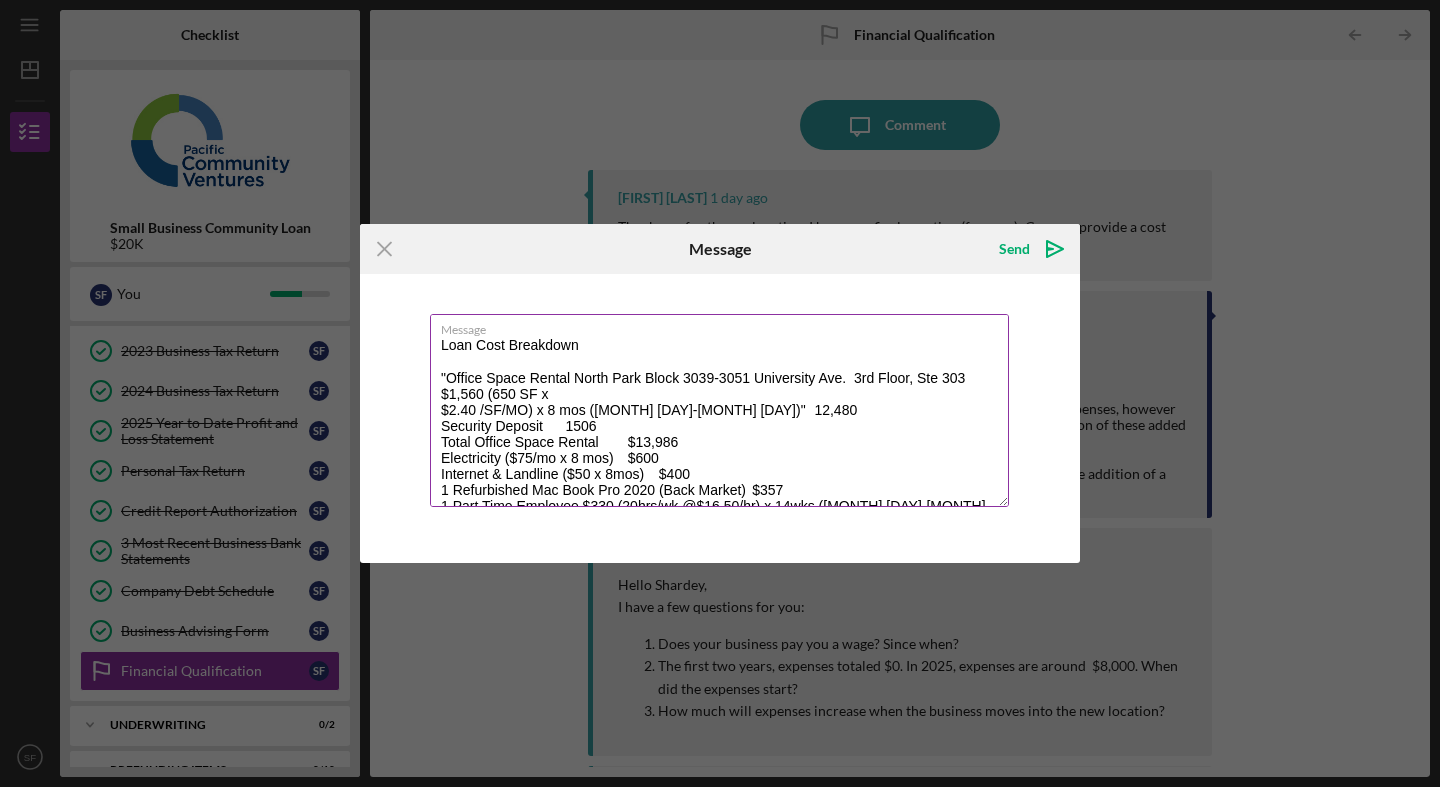 click on "Loan Cost Breakdown
"Office Space Rental North Park Block 3039-3051 University Ave.  3rd Floor, Ste 303
$1,560 (650 SF x
$2.40 /SF/MO) x 8 mos ([MONTH] [DAY]-[MONTH] [DAY])"	12,480
Security Deposit	1506
Total Office Space Rental	$13,986
Electricity ($75/mo x 8 mos)	$600
Internet & Landline ($50 x 8mos)	$400
1 Refurbished Mac Book Pro 2020 (Back Market)	$357
1 Part Time Employee $330 (20hrs/wk @$16.50/hr) x 14wks ([MONTH] [DAY]-[MONTH] [DAY])	$4,620
Total Expenses 	$19,963" at bounding box center [719, 410] 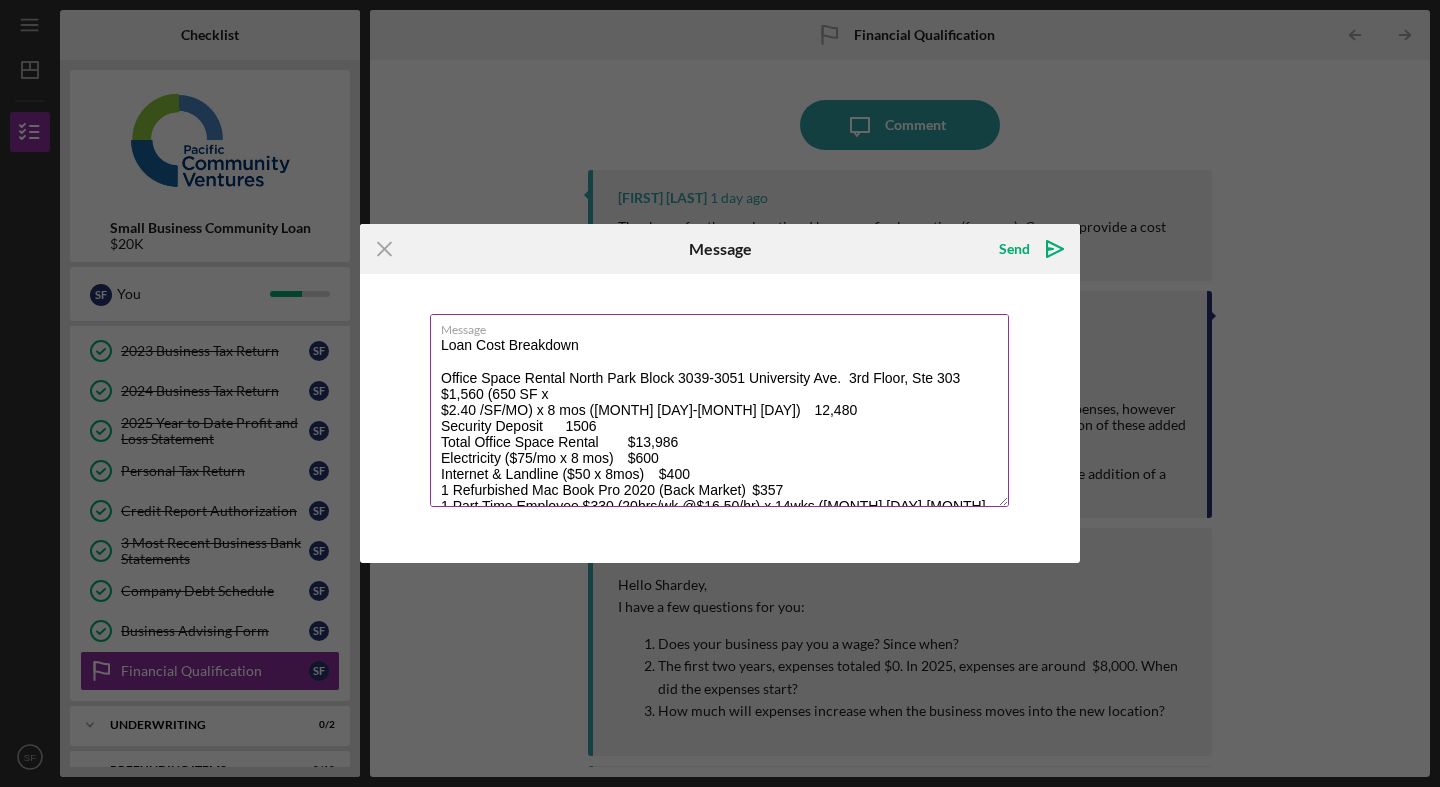 click on "Loan Cost Breakdown
Office Space Rental North Park Block 3039-3051 University Ave.  3rd Floor, Ste 303
$1,560 (650 SF x
$2.40 /SF/MO) x 8 mos ([MONTH] [DAY]-[MONTH] [DAY])	12,480
Security Deposit	1506
Total Office Space Rental	$13,986
Electricity ($75/mo x 8 mos)	$600
Internet & Landline ($50 x 8mos)	$400
1 Refurbished Mac Book Pro 2020 (Back Market)	$357
1 Part Time Employee $330 (20hrs/wk @$16.50/hr) x 14wks ([MONTH] [DAY]-[MONTH] [DAY])	$4,620
Total Expenses 	$19,963" at bounding box center (719, 410) 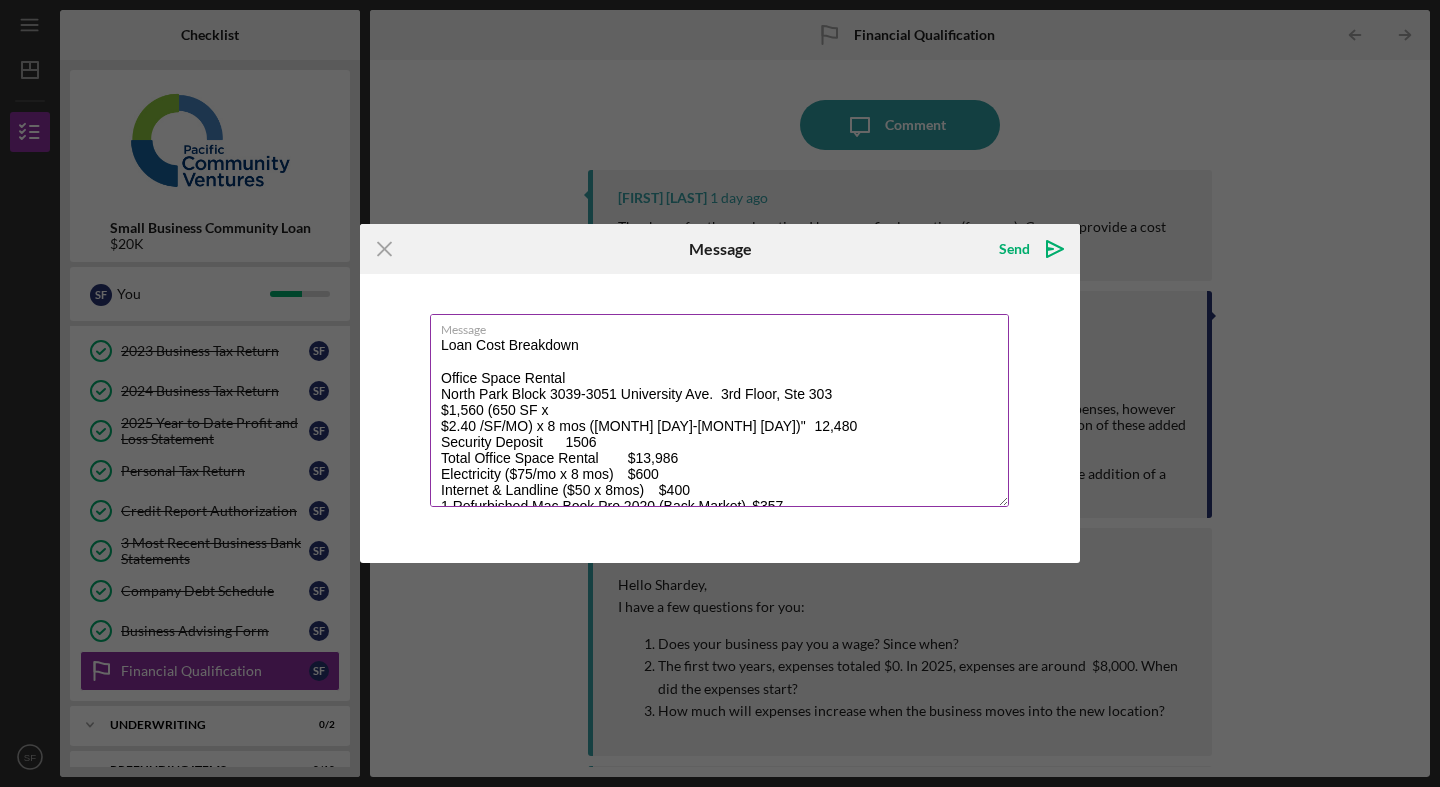 click on "Loan Cost Breakdown
Office Space Rental
North Park Block 3039-3051 University Ave.  3rd Floor, Ste 303
$1,560 (650 SF x
$2.40 /SF/MO) x 8 mos ([MONTH] [DAY]-[MONTH] [DAY])"	12,480
Security Deposit	1506
Total Office Space Rental	$13,986
Electricity ($75/mo x 8 mos)	$600
Internet & Landline ($50 x 8mos)	$400
1 Refurbished Mac Book Pro 2020 (Back Market)	$357
1 Part Time Employee $330 (20hrs/wk @$16.50/hr) x 14wks ([MONTH] [DAY]-[MONTH] [DAY])	$4,620
Total Expenses 	$19,963" at bounding box center (719, 410) 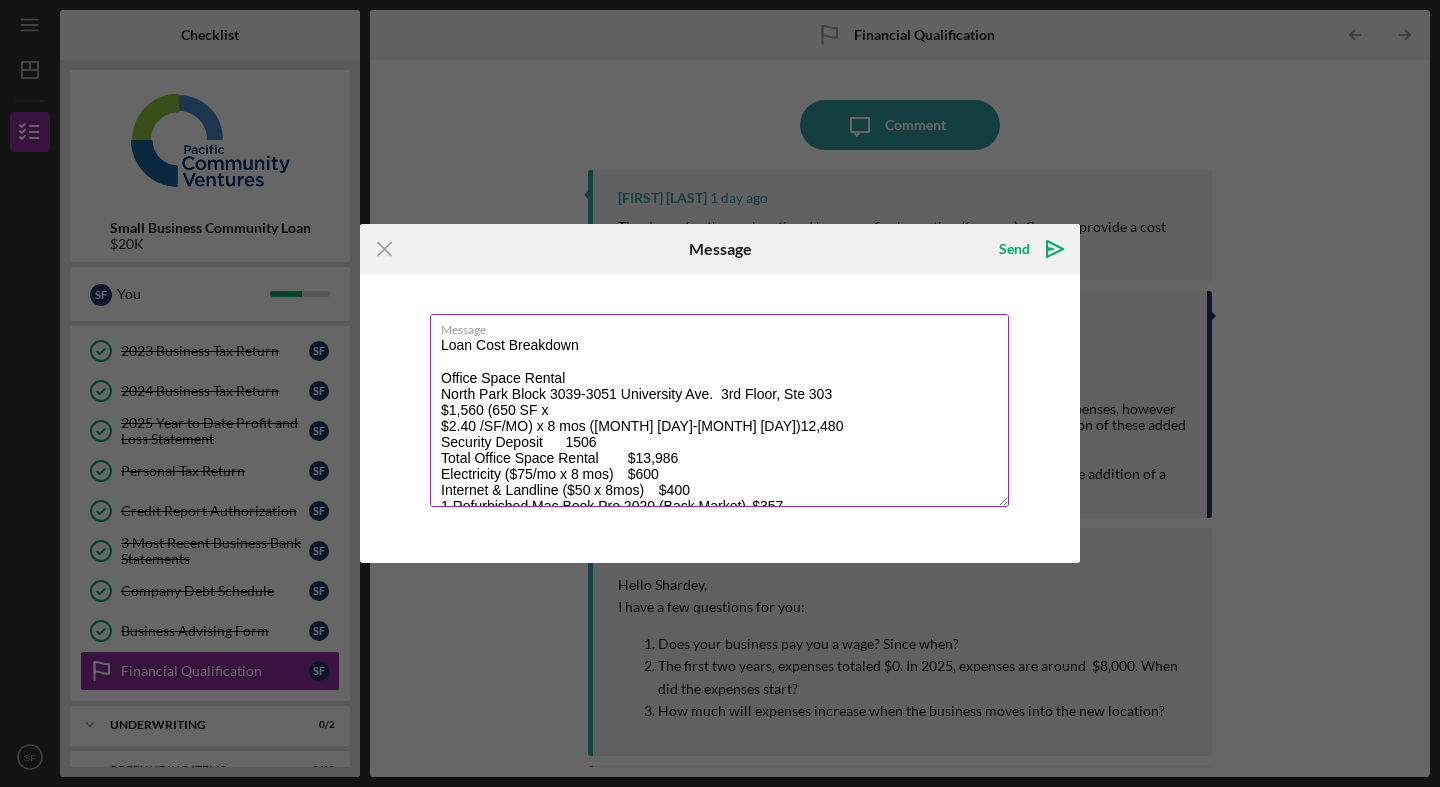 click on "Loan Cost Breakdown
Office Space Rental
North Park Block 3039-3051 University Ave.  3rd Floor, Ste 303
$1,560 (650 SF x
$2.40 /SF/MO) x 8 mos ([MONTH] [DAY]-[MONTH] [DAY])12,480
Security Deposit	1506
Total Office Space Rental	$13,986
Electricity ($75/mo x 8 mos)	$600
Internet & Landline ($50 x 8mos)	$400
1 Refurbished Mac Book Pro 2020 (Back Market)	$357
1 Part Time Employee $330 (20hrs/wk @$16.50/hr) x 14wks ([MONTH] [DAY]-[MONTH] [DAY])	$4,620
Total Expenses 	$19,963" at bounding box center (719, 410) 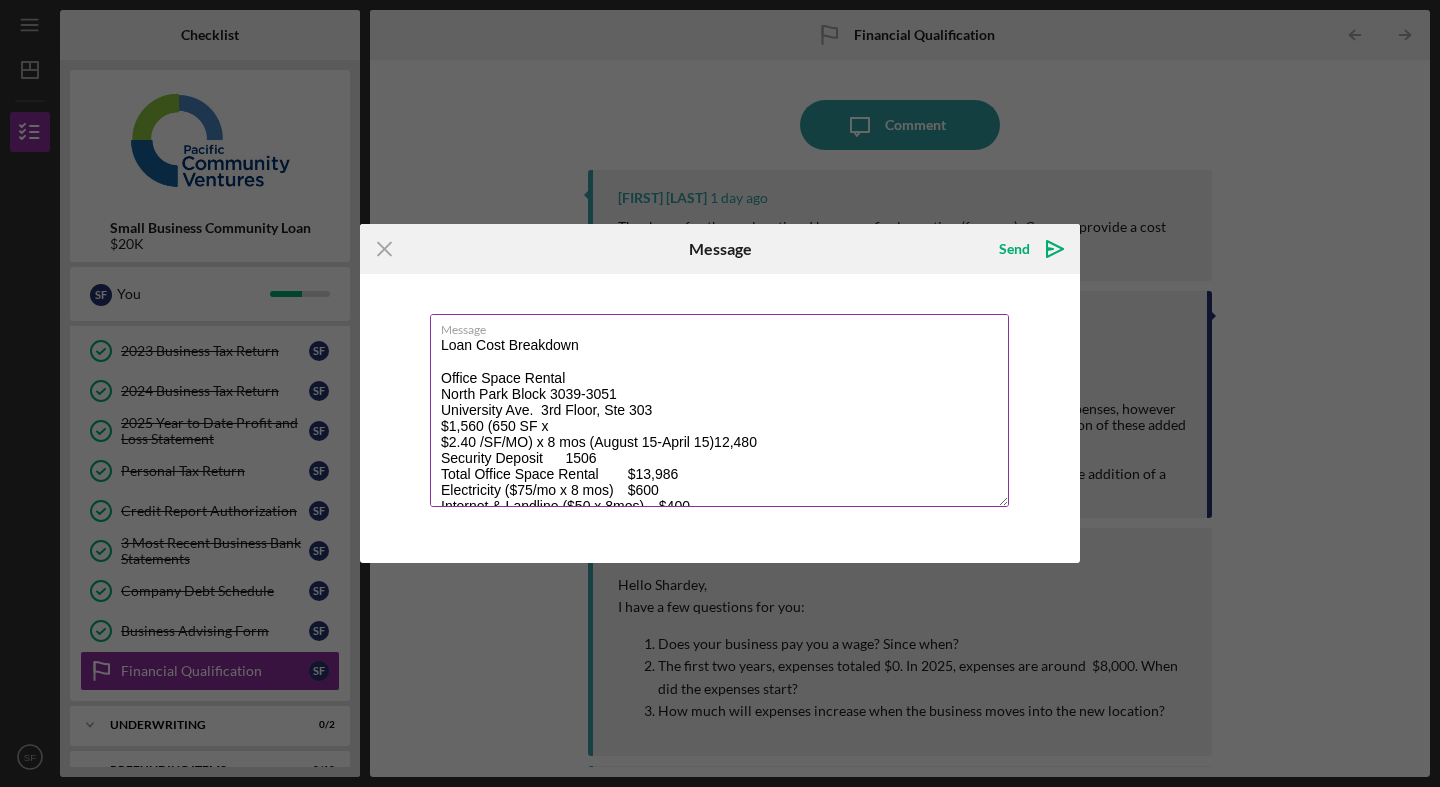 click on "Loan Cost Breakdown
Office Space Rental
North Park Block 3039-3051
University Ave.  3rd Floor, Ste 303
$1,560 (650 SF x
$2.40 /SF/MO) x 8 mos (August 15-April 15)12,480
Security Deposit	1506
Total Office Space Rental	$13,986
Electricity ($75/mo x 8 mos)	$600
Internet & Landline ($50 x 8mos)	$400
1 Refurbished Mac Book Pro 2020 (Back Market)	$357
1 Part Time Employee $330 (20hrs/wk @$16.50/hr) x 14wks (Jan 1-April 15)	$4,620
Total Expenses 	$19,963" at bounding box center [719, 410] 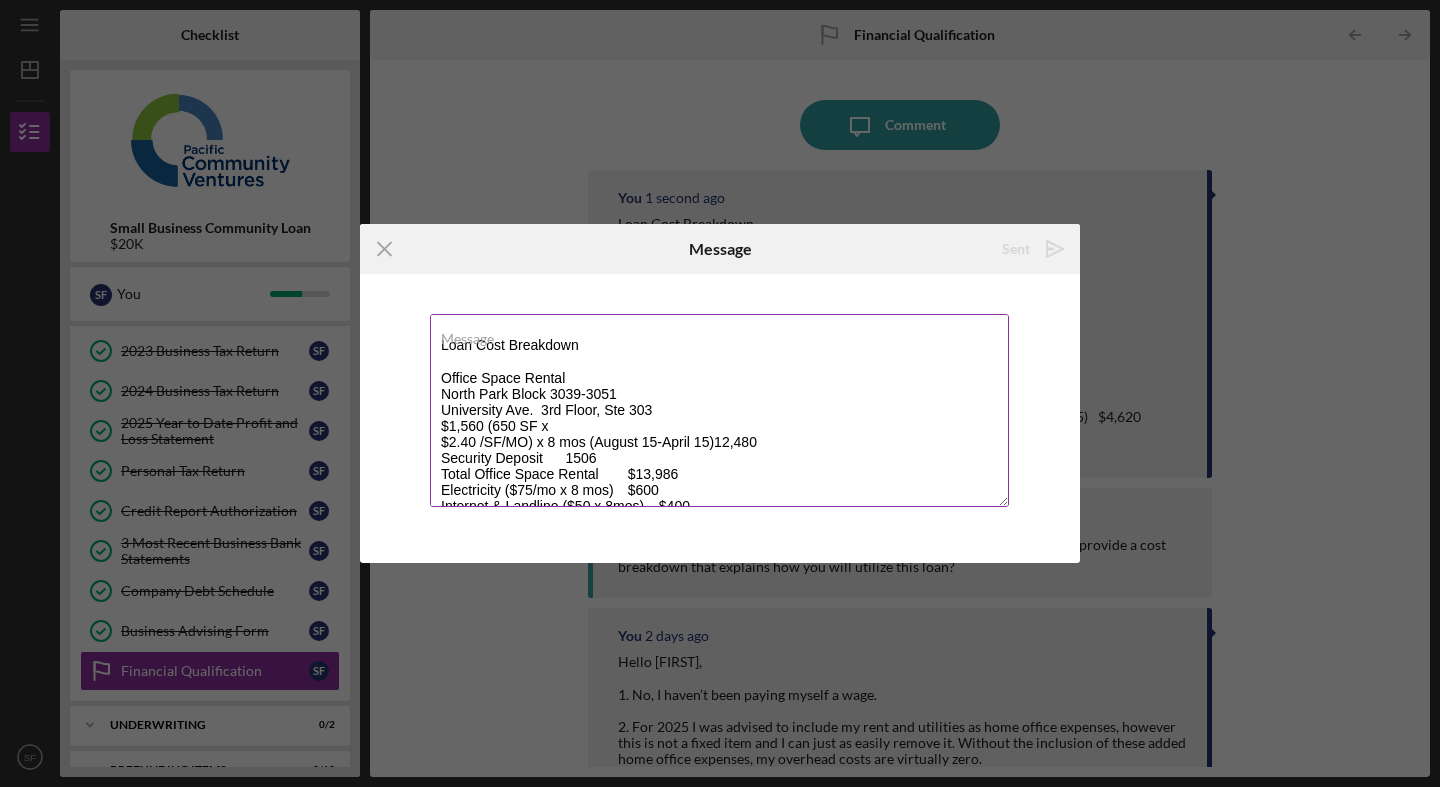 type 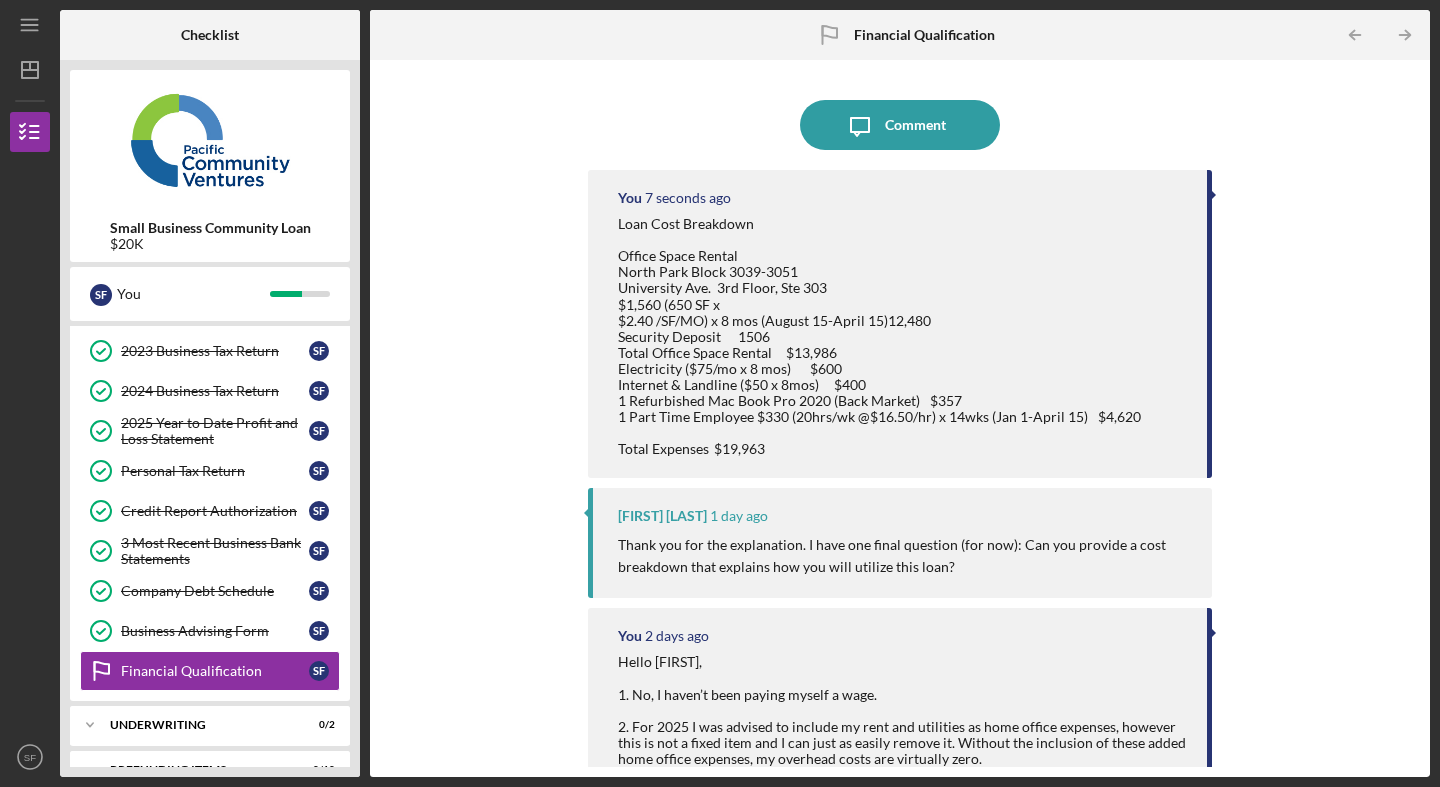 click on "Loan Cost Breakdown
Office Space Rental
North Park Block 3039-3051
University Ave.  3rd Floor, Ste 303
$1,560 (650 SF x
$2.40 /SF/MO) x 8 mos (August 15-April 15)12,480
Security Deposit	1506
Total Office Space Rental	$13,986
Electricity ($75/mo x 8 mos)	$600
Internet & Landline ($50 x 8mos)	$400
1 Refurbished Mac Book Pro 2020 (Back Market)	$357
1 Part Time Employee $330 (20hrs/wk @$16.50/hr) x 14wks (Jan 1-April 15)	$4,620
Total Expenses 	$19,963" at bounding box center (879, 336) 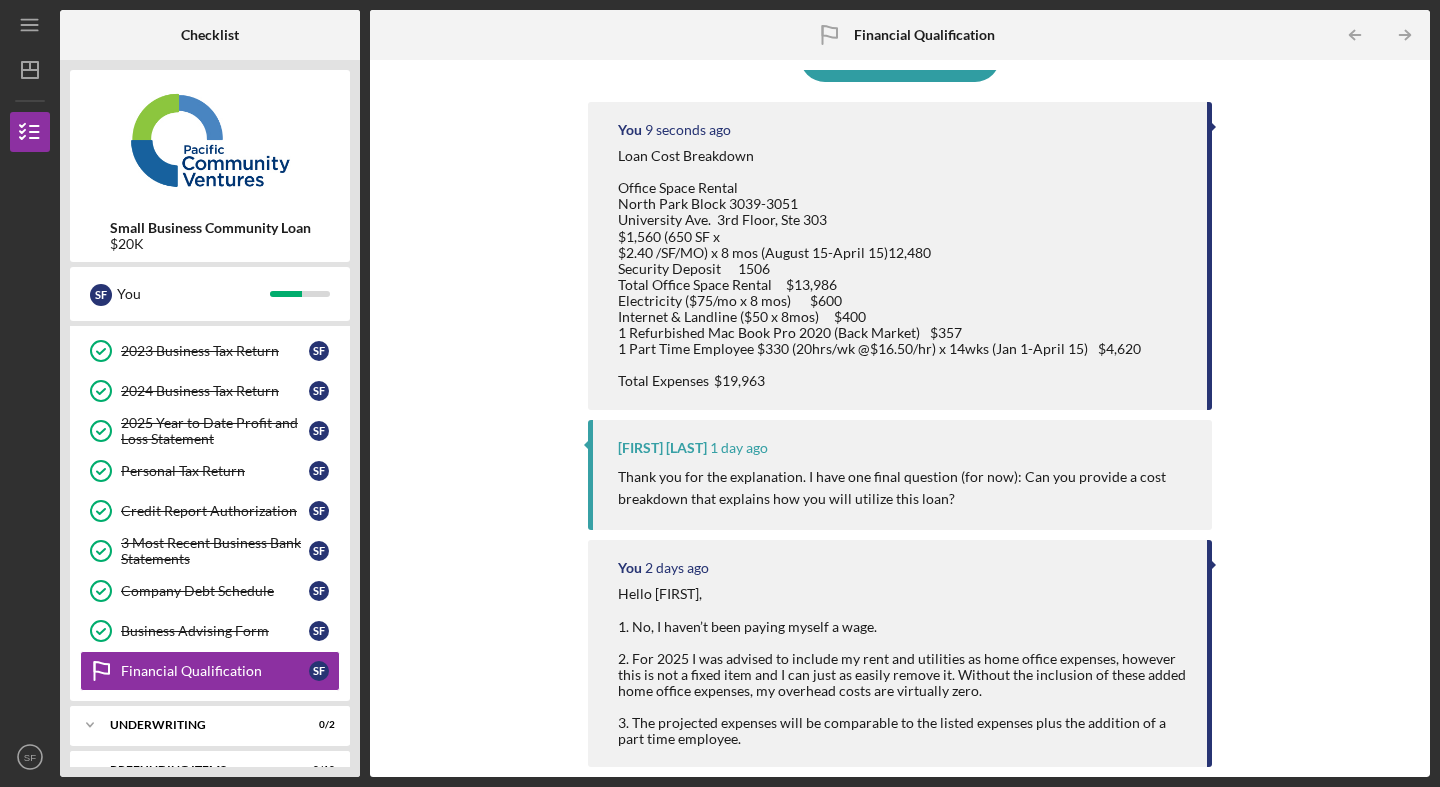 scroll, scrollTop: 0, scrollLeft: 0, axis: both 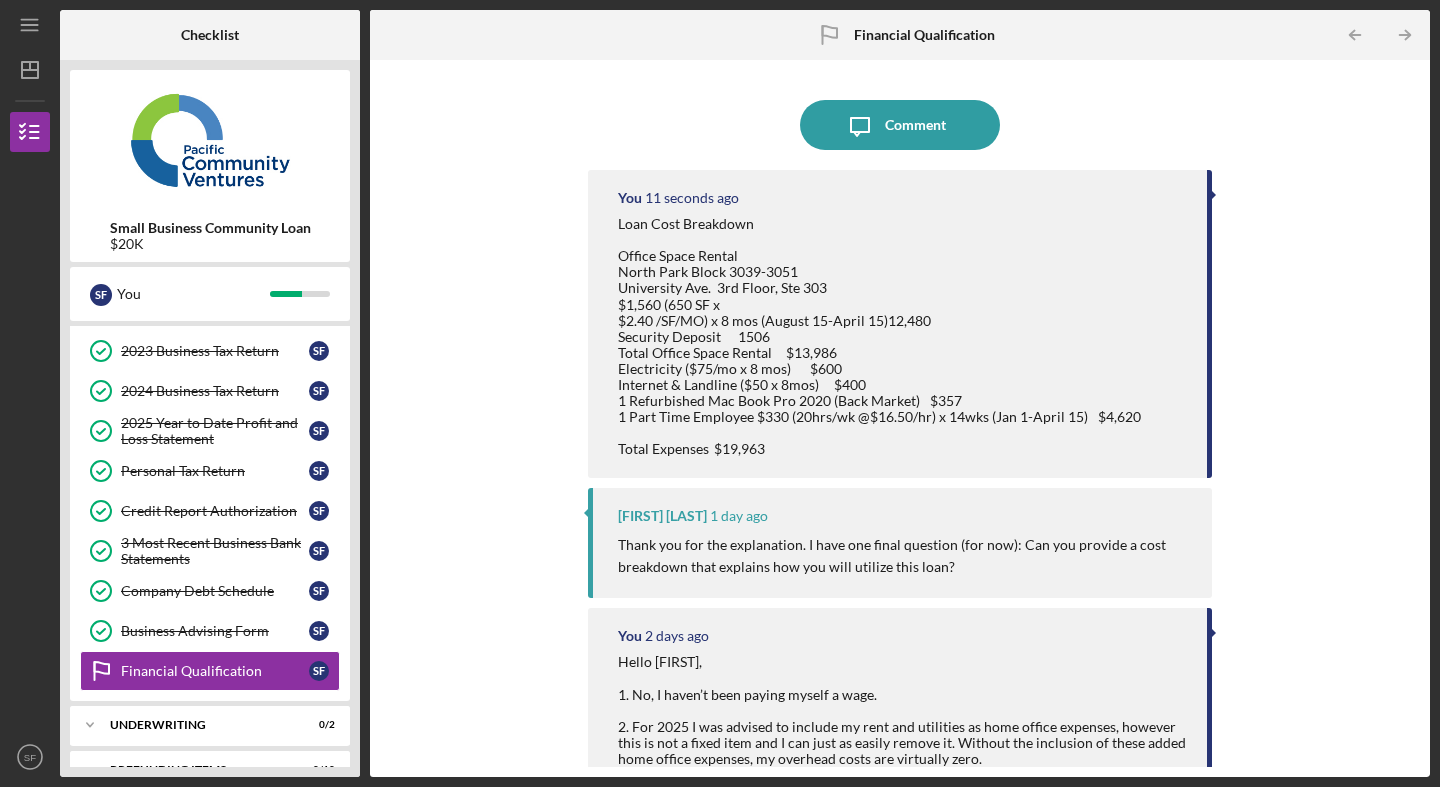 click on "Loan Cost Breakdown
Office Space Rental
North Park Block 3039-3051
University Ave.  3rd Floor, Ste 303
$1,560 (650 SF x
$2.40 /SF/MO) x 8 mos (August 15-April 15)12,480
Security Deposit	1506
Total Office Space Rental	$13,986
Electricity ($75/mo x 8 mos)	$600
Internet & Landline ($50 x 8mos)	$400
1 Refurbished Mac Book Pro 2020 (Back Market)	$357
1 Part Time Employee $330 (20hrs/wk @$16.50/hr) x 14wks (Jan 1-April 15)	$4,620
Total Expenses 	$19,963" at bounding box center (879, 336) 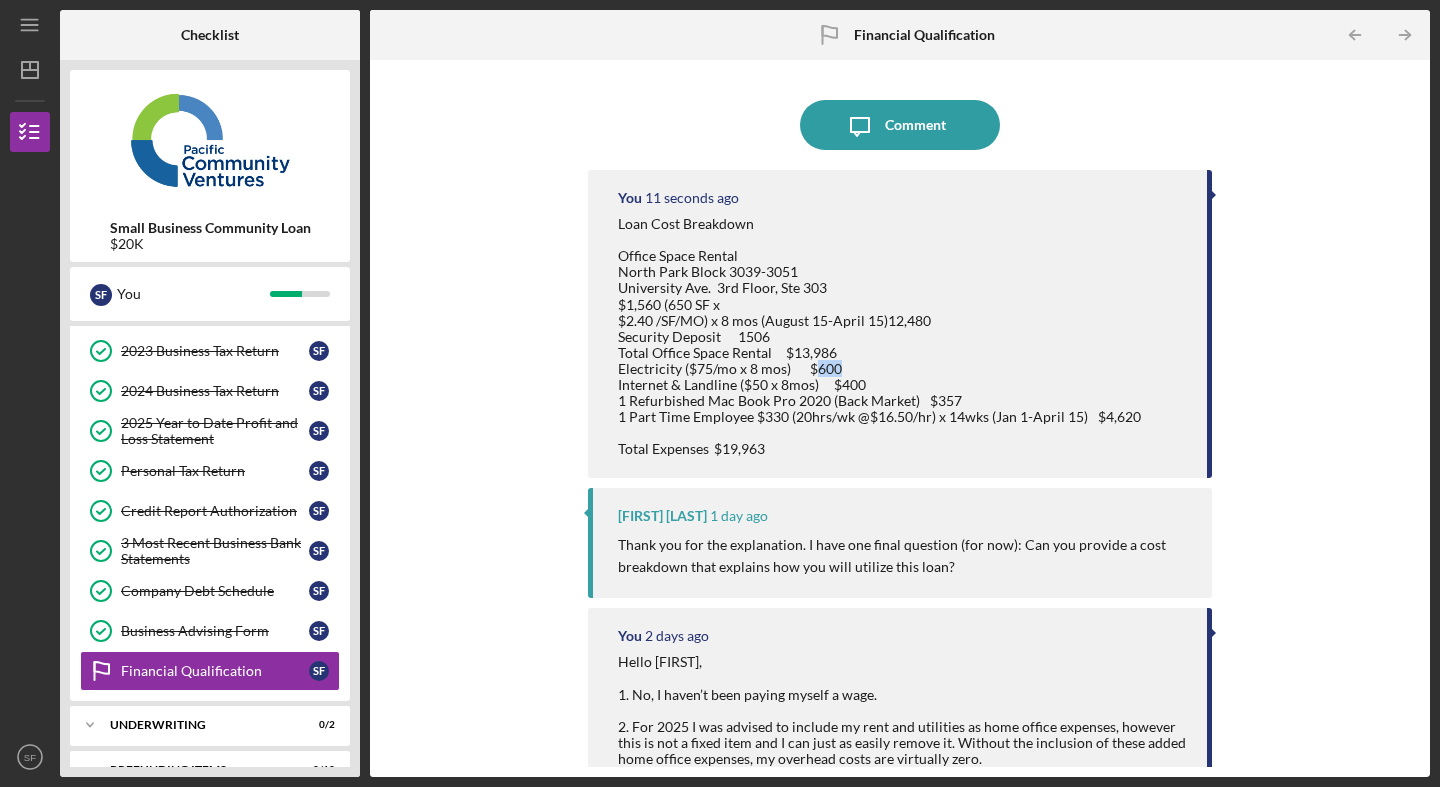 click on "Loan Cost Breakdown
Office Space Rental
North Park Block 3039-3051
University Ave.  3rd Floor, Ste 303
$1,560 (650 SF x
$2.40 /SF/MO) x 8 mos (August 15-April 15)12,480
Security Deposit	1506
Total Office Space Rental	$13,986
Electricity ($75/mo x 8 mos)	$600
Internet & Landline ($50 x 8mos)	$400
1 Refurbished Mac Book Pro 2020 (Back Market)	$357
1 Part Time Employee $330 (20hrs/wk @$16.50/hr) x 14wks (Jan 1-April 15)	$4,620
Total Expenses 	$19,963" at bounding box center [879, 336] 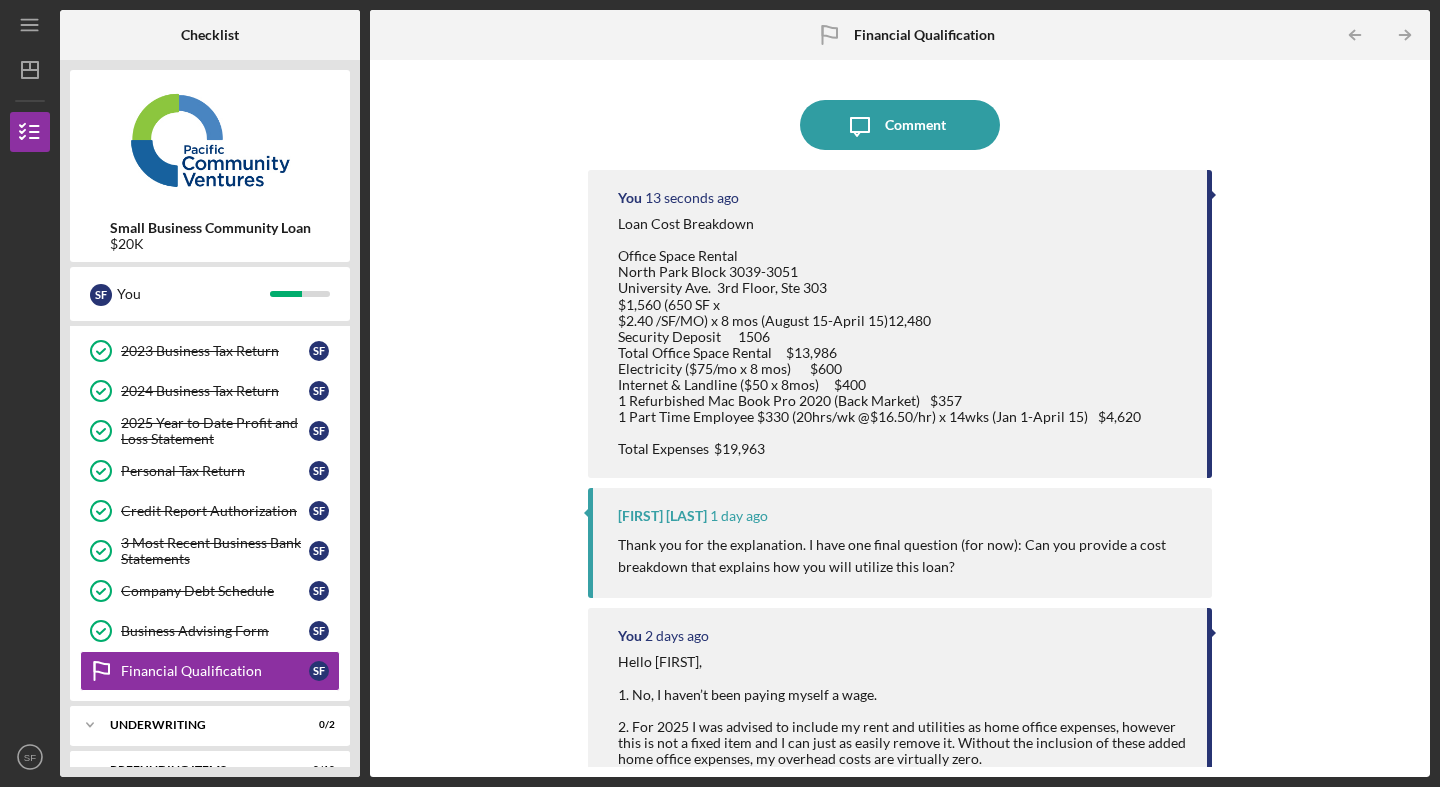 click at bounding box center [1213, 195] 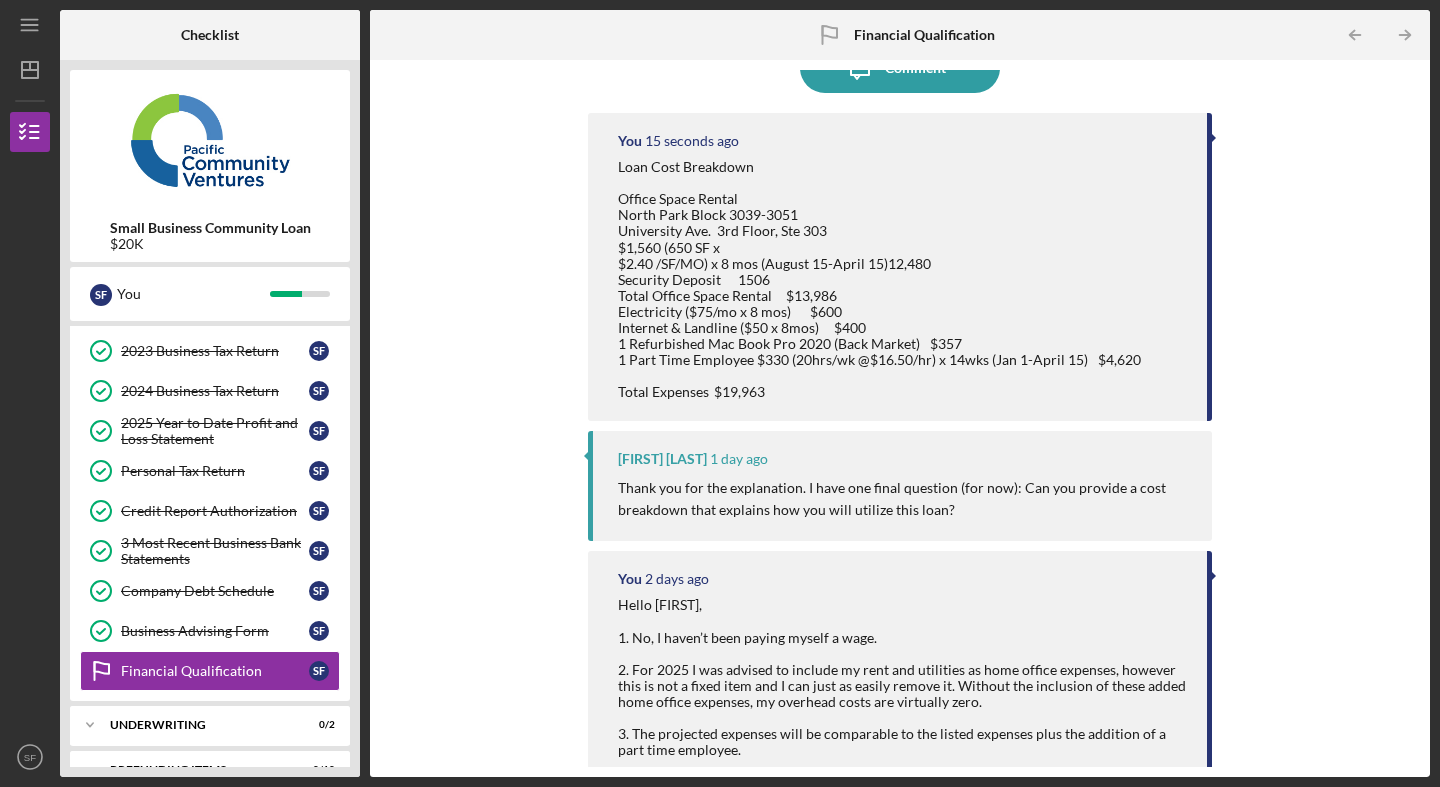 scroll, scrollTop: 0, scrollLeft: 0, axis: both 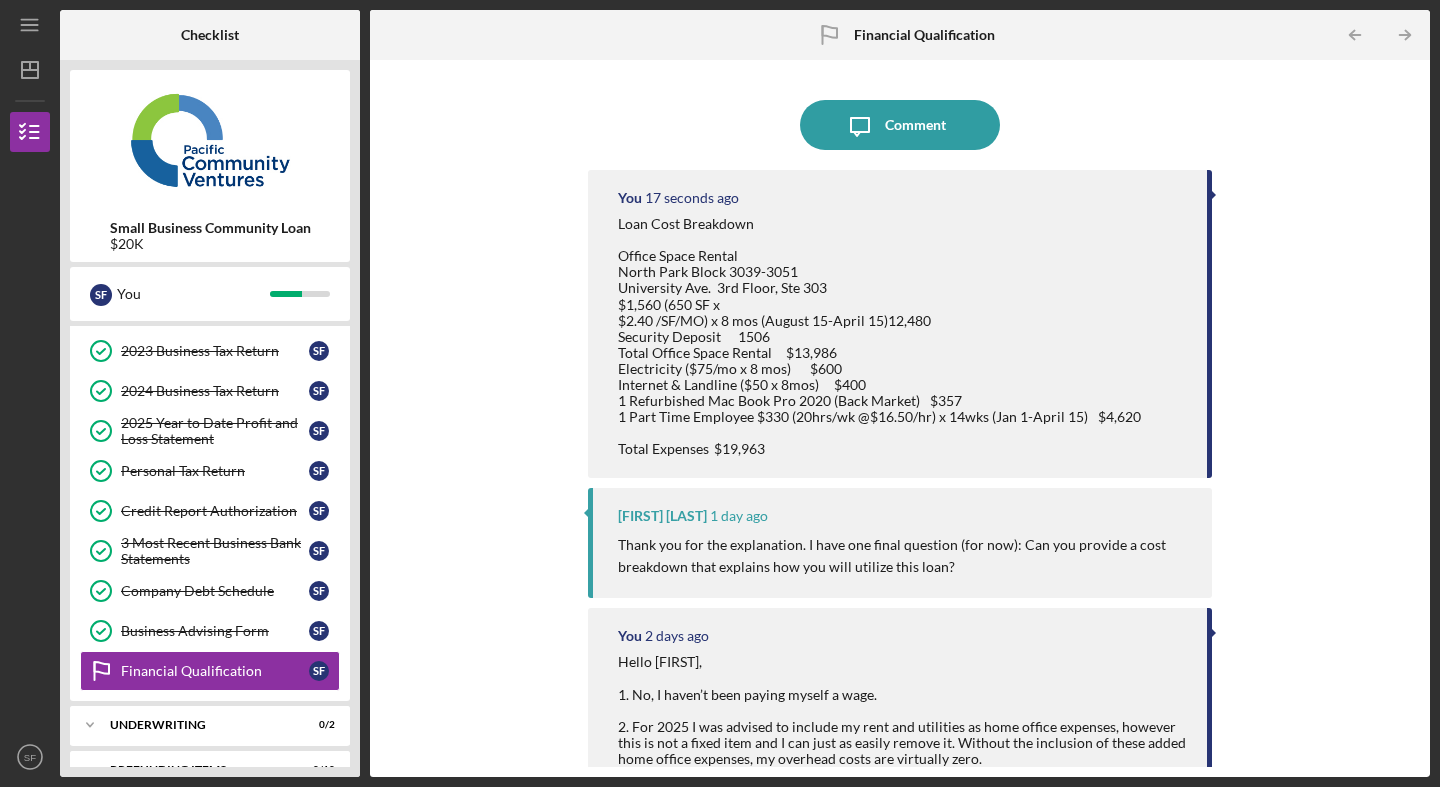 click on "You" at bounding box center [630, 198] 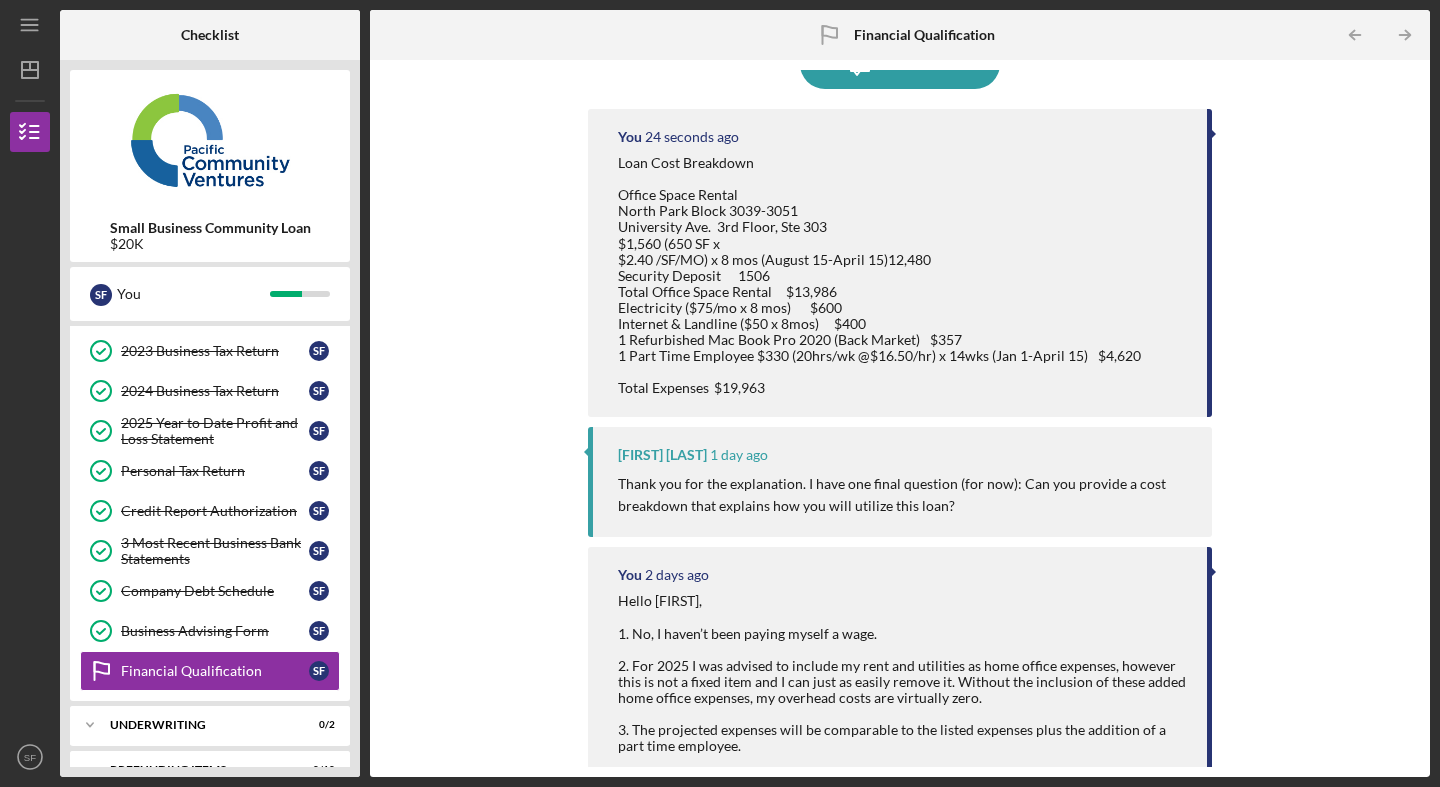 scroll, scrollTop: 0, scrollLeft: 0, axis: both 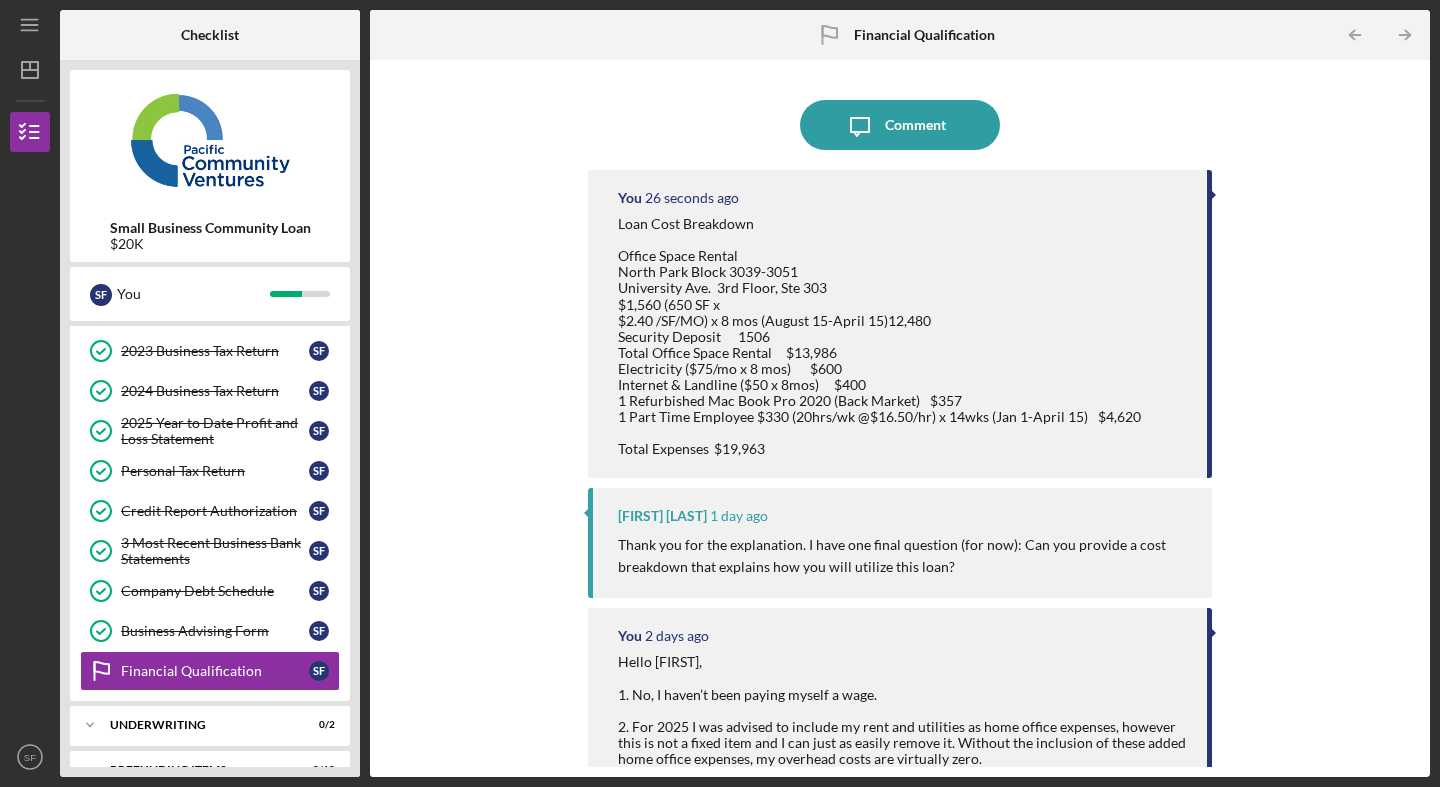 click at bounding box center [1213, 195] 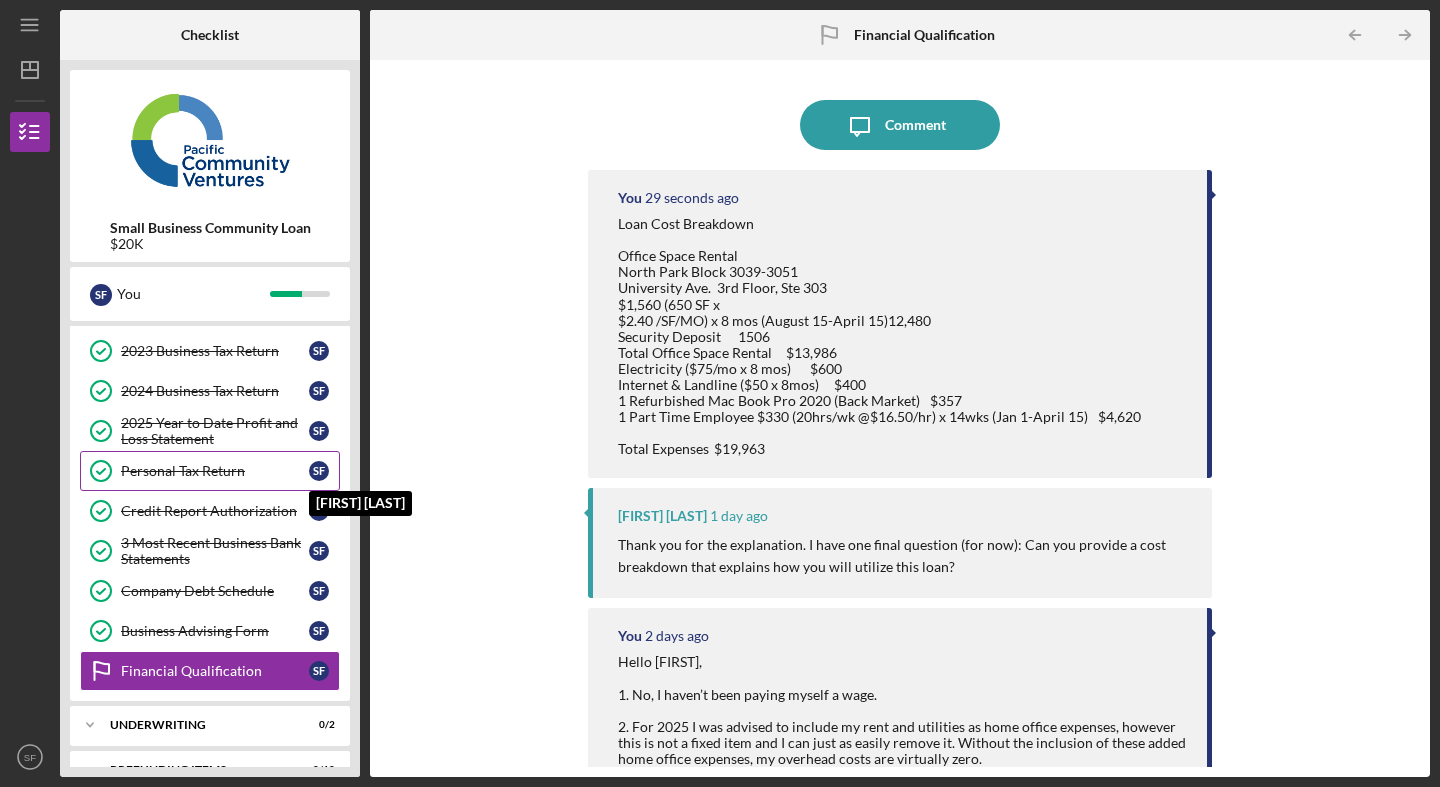 scroll, scrollTop: 275, scrollLeft: 0, axis: vertical 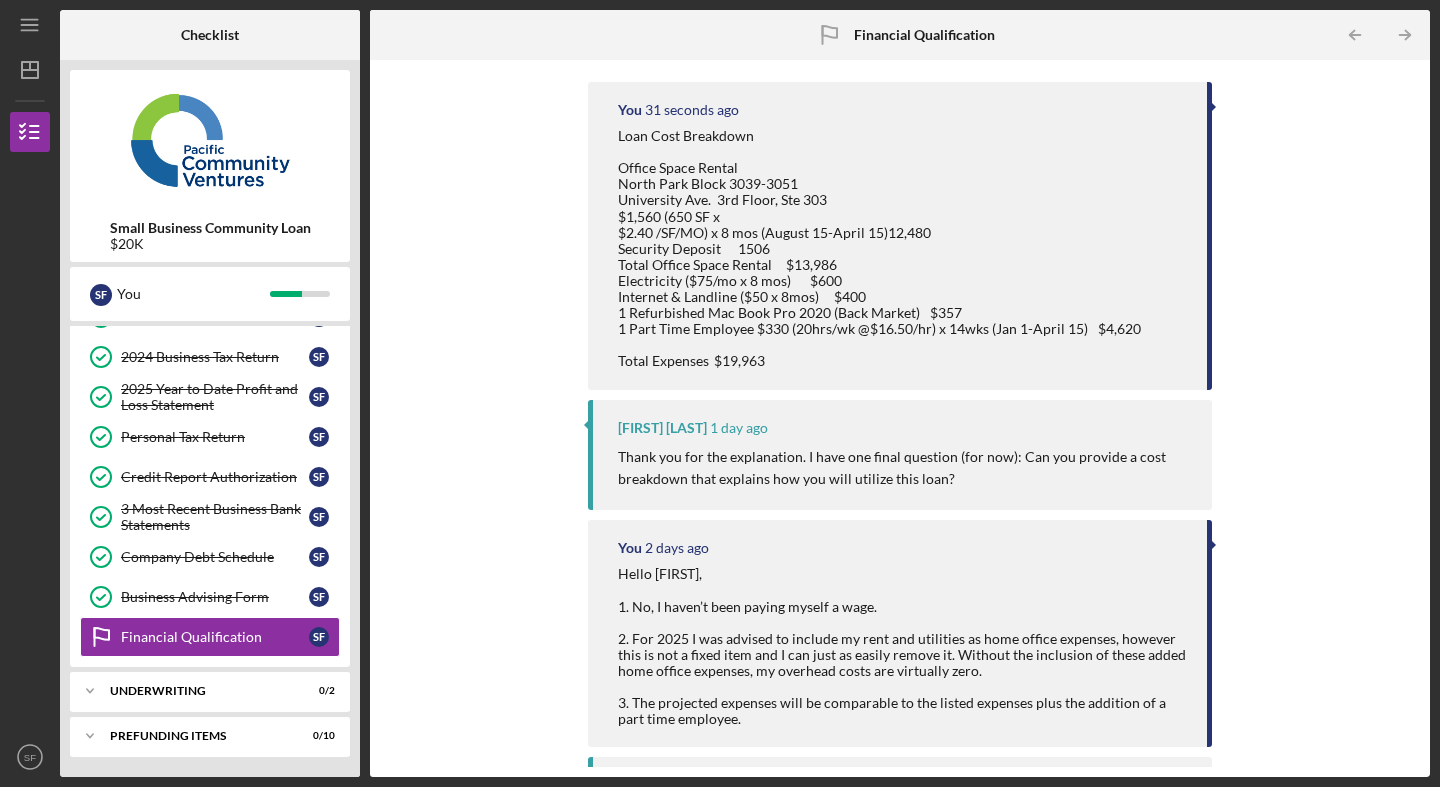 click on "Loan Cost Breakdown
Office Space Rental
North Park Block 3039-3051
University Ave.  3rd Floor, Ste 303
$1,560 (650 SF x
$2.40 /SF/MO) x 8 mos (August 15-April 15)12,480
Security Deposit	1506
Total Office Space Rental	$13,986
Electricity ($75/mo x 8 mos)	$600
Internet & Landline ($50 x 8mos)	$400
1 Refurbished Mac Book Pro 2020 (Back Market)	$357
1 Part Time Employee $330 (20hrs/wk @$16.50/hr) x 14wks (Jan 1-April 15)	$4,620
Total Expenses 	$19,963" at bounding box center [879, 248] 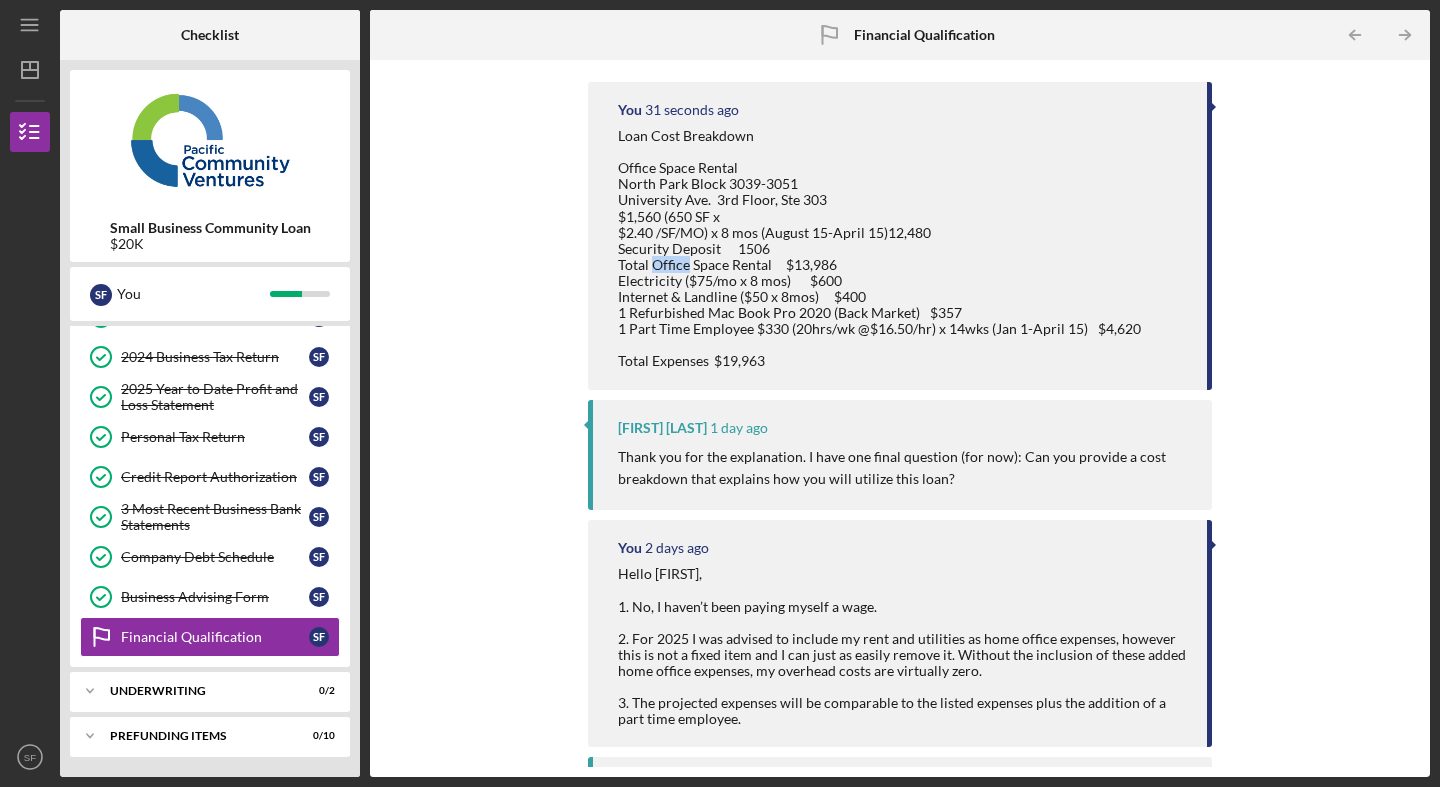 click on "Loan Cost Breakdown
Office Space Rental
North Park Block 3039-3051
University Ave.  3rd Floor, Ste 303
$1,560 (650 SF x
$2.40 /SF/MO) x 8 mos (August 15-April 15)12,480
Security Deposit	1506
Total Office Space Rental	$13,986
Electricity ($75/mo x 8 mos)	$600
Internet & Landline ($50 x 8mos)	$400
1 Refurbished Mac Book Pro 2020 (Back Market)	$357
1 Part Time Employee $330 (20hrs/wk @$16.50/hr) x 14wks (Jan 1-April 15)	$4,620
Total Expenses 	$19,963" at bounding box center (879, 248) 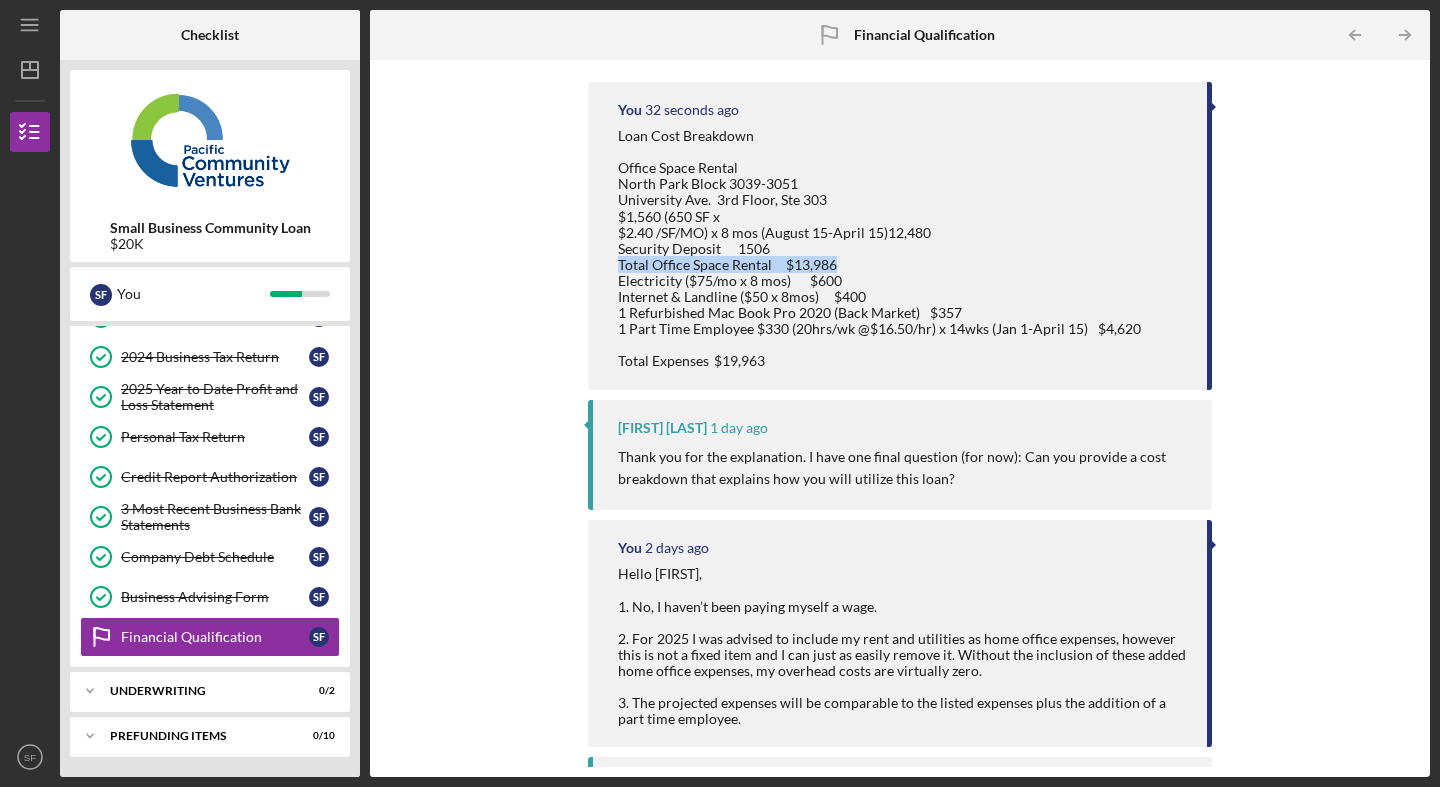 click on "Loan Cost Breakdown
Office Space Rental
North Park Block 3039-3051
University Ave.  3rd Floor, Ste 303
$1,560 (650 SF x
$2.40 /SF/MO) x 8 mos (August 15-April 15)12,480
Security Deposit	1506
Total Office Space Rental	$13,986
Electricity ($75/mo x 8 mos)	$600
Internet & Landline ($50 x 8mos)	$400
1 Refurbished Mac Book Pro 2020 (Back Market)	$357
1 Part Time Employee $330 (20hrs/wk @$16.50/hr) x 14wks (Jan 1-April 15)	$4,620
Total Expenses 	$19,963" at bounding box center [879, 248] 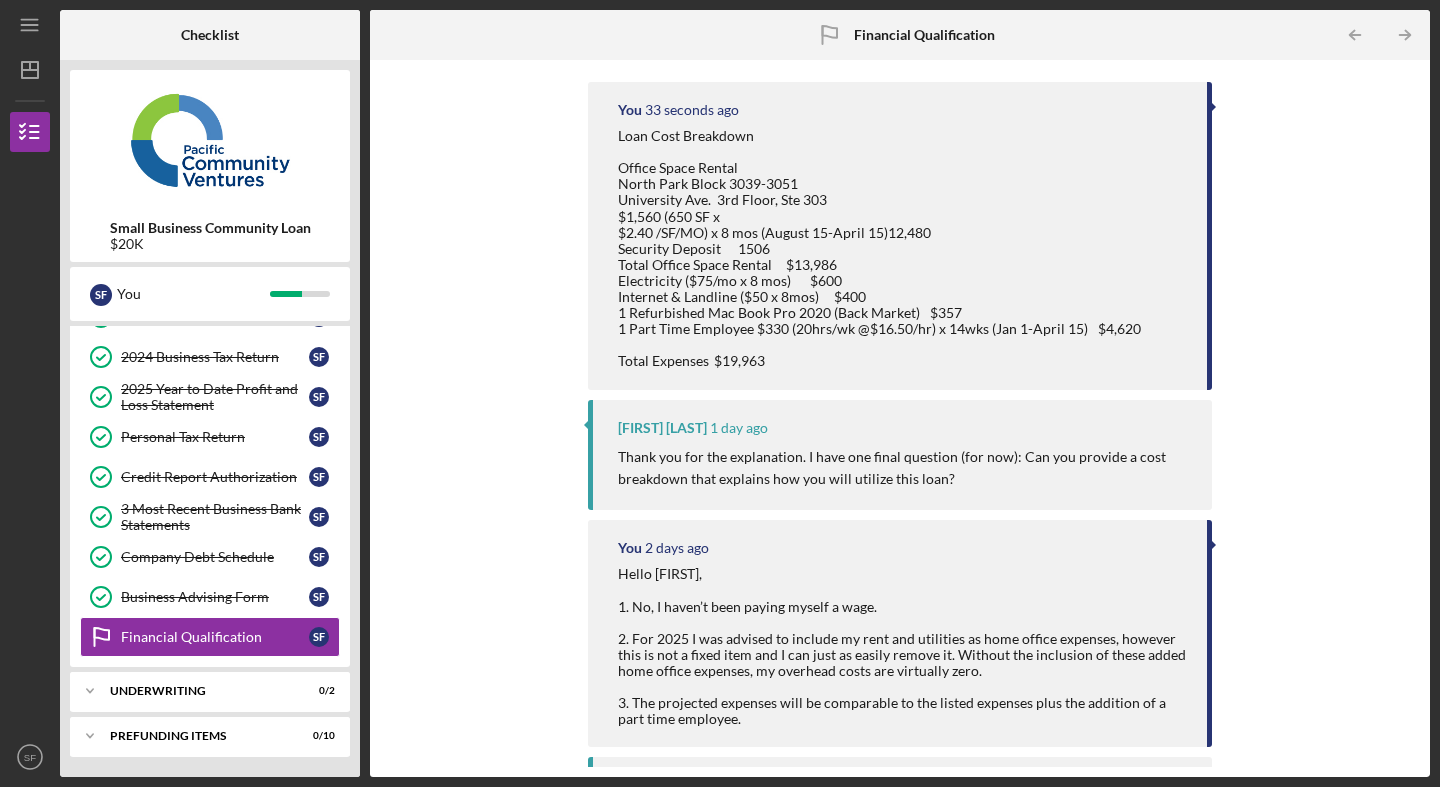click on "Loan Cost Breakdown
Office Space Rental
North Park Block 3039-3051
University Ave.  3rd Floor, Ste 303
$1,560 (650 SF x
$2.40 /SF/MO) x 8 mos (August 15-April 15)12,480
Security Deposit	1506
Total Office Space Rental	$13,986
Electricity ($75/mo x 8 mos)	$600
Internet & Landline ($50 x 8mos)	$400
1 Refurbished Mac Book Pro 2020 (Back Market)	$357
1 Part Time Employee $330 (20hrs/wk @$16.50/hr) x 14wks (Jan 1-April 15)	$4,620
Total Expenses 	$19,963" at bounding box center (879, 248) 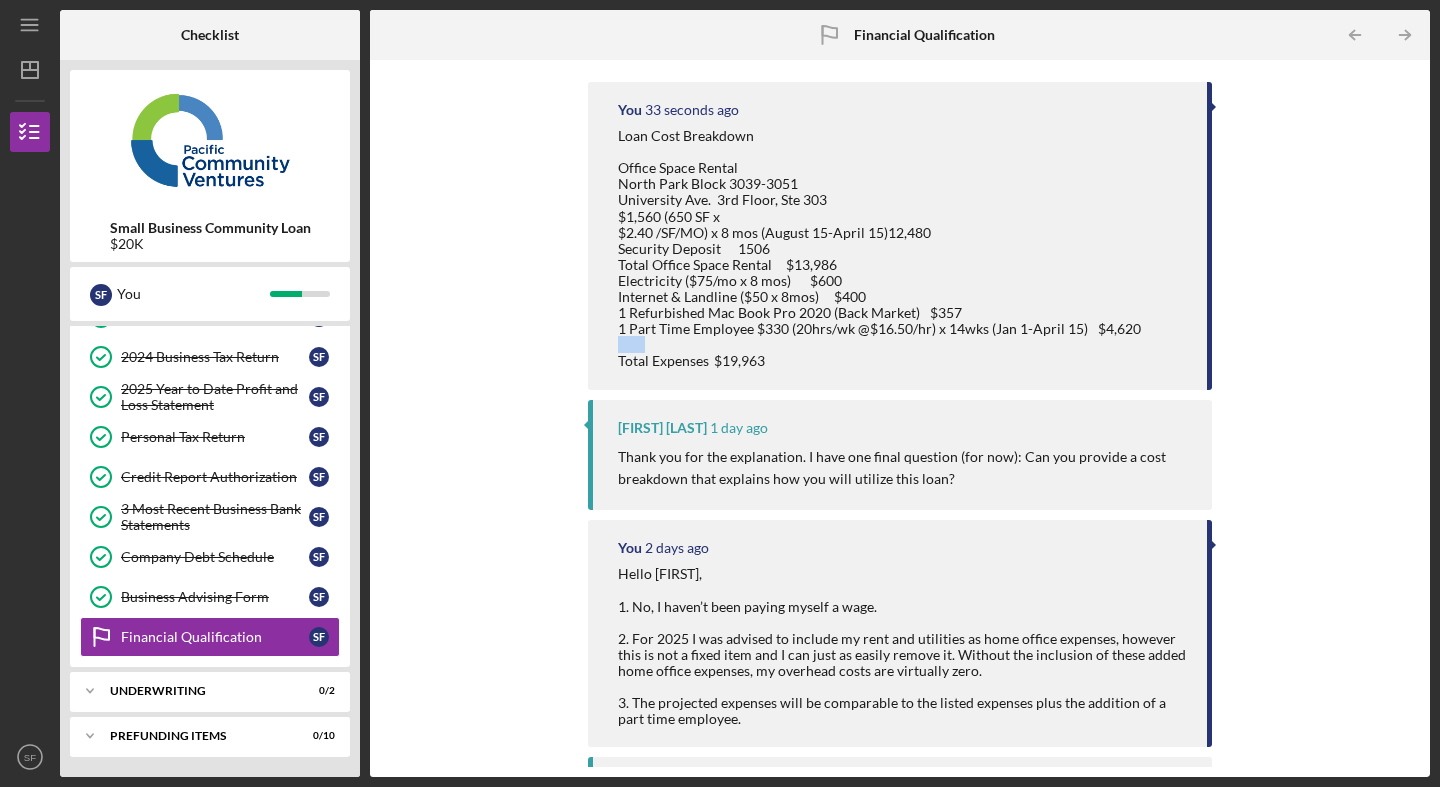 click on "Loan Cost Breakdown
Office Space Rental
North Park Block 3039-3051
University Ave.  3rd Floor, Ste 303
$1,560 (650 SF x
$2.40 /SF/MO) x 8 mos (August 15-April 15)12,480
Security Deposit	1506
Total Office Space Rental	$13,986
Electricity ($75/mo x 8 mos)	$600
Internet & Landline ($50 x 8mos)	$400
1 Refurbished Mac Book Pro 2020 (Back Market)	$357
1 Part Time Employee $330 (20hrs/wk @$16.50/hr) x 14wks (Jan 1-April 15)	$4,620
Total Expenses 	$19,963" at bounding box center [879, 248] 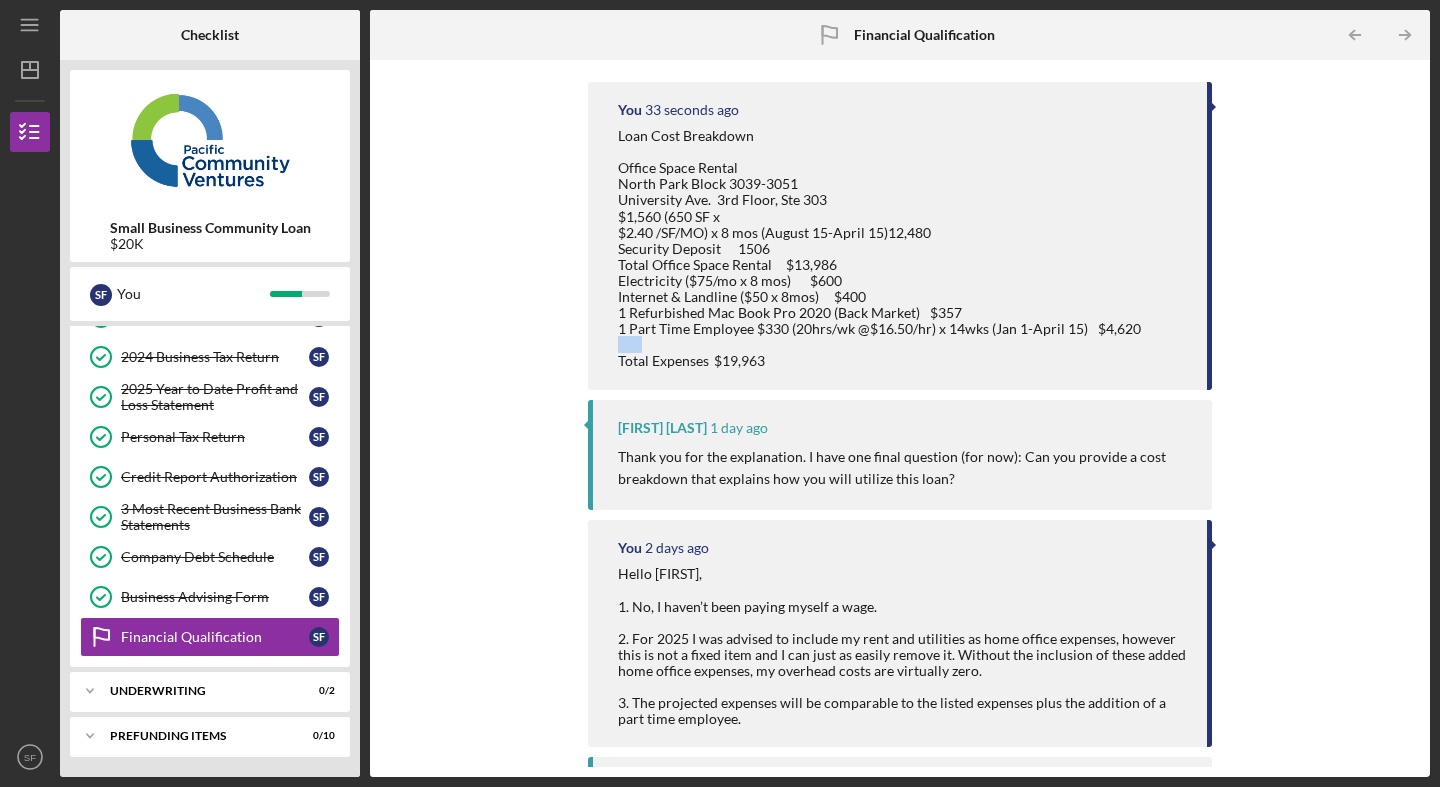 click on "Loan Cost Breakdown
Office Space Rental
North Park Block 3039-3051
University Ave.  3rd Floor, Ste 303
$1,560 (650 SF x
$2.40 /SF/MO) x 8 mos (August 15-April 15)12,480
Security Deposit	1506
Total Office Space Rental	$13,986
Electricity ($75/mo x 8 mos)	$600
Internet & Landline ($50 x 8mos)	$400
1 Refurbished Mac Book Pro 2020 (Back Market)	$357
1 Part Time Employee $330 (20hrs/wk @$16.50/hr) x 14wks (Jan 1-April 15)	$4,620
Total Expenses 	$19,963" at bounding box center [879, 248] 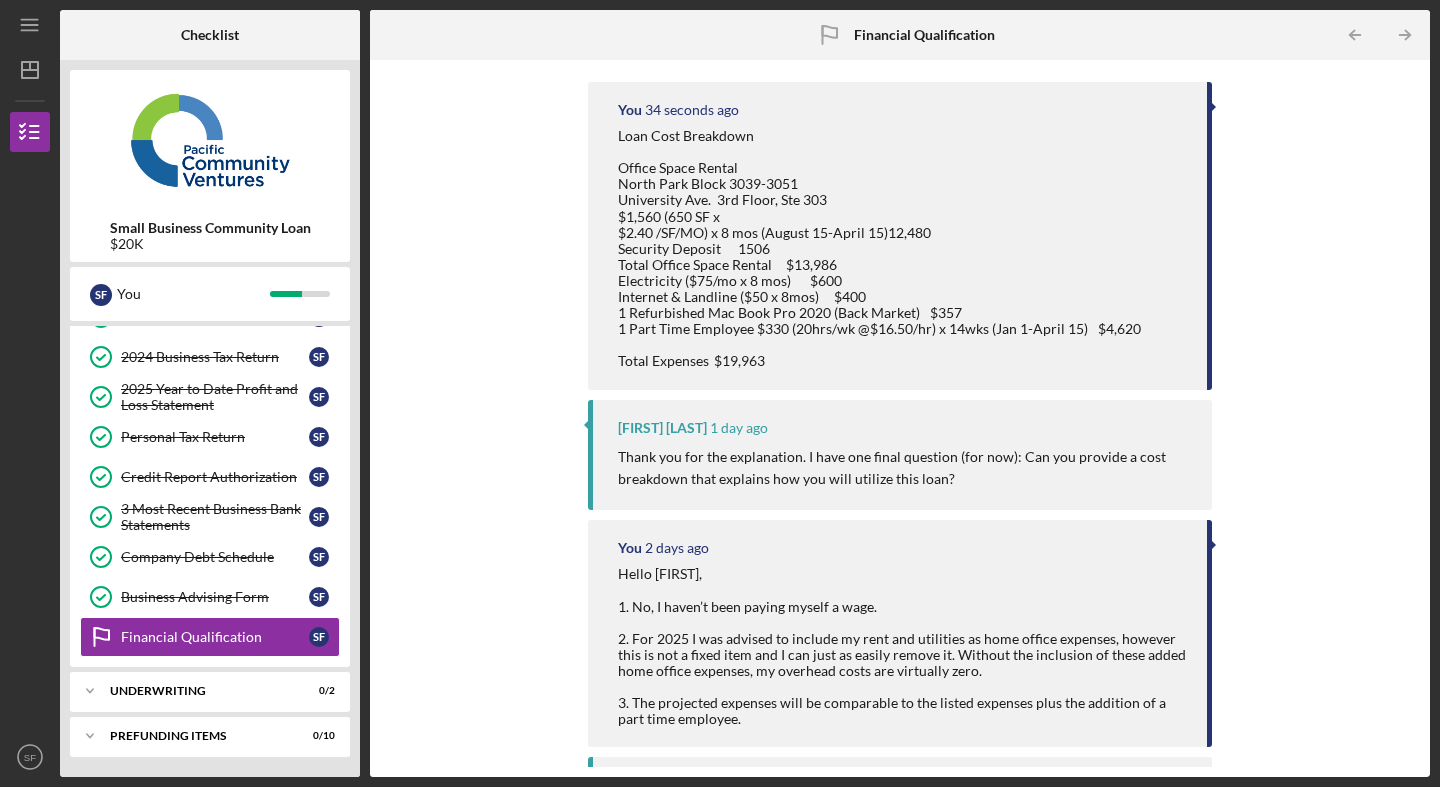 click on "You" at bounding box center [630, 110] 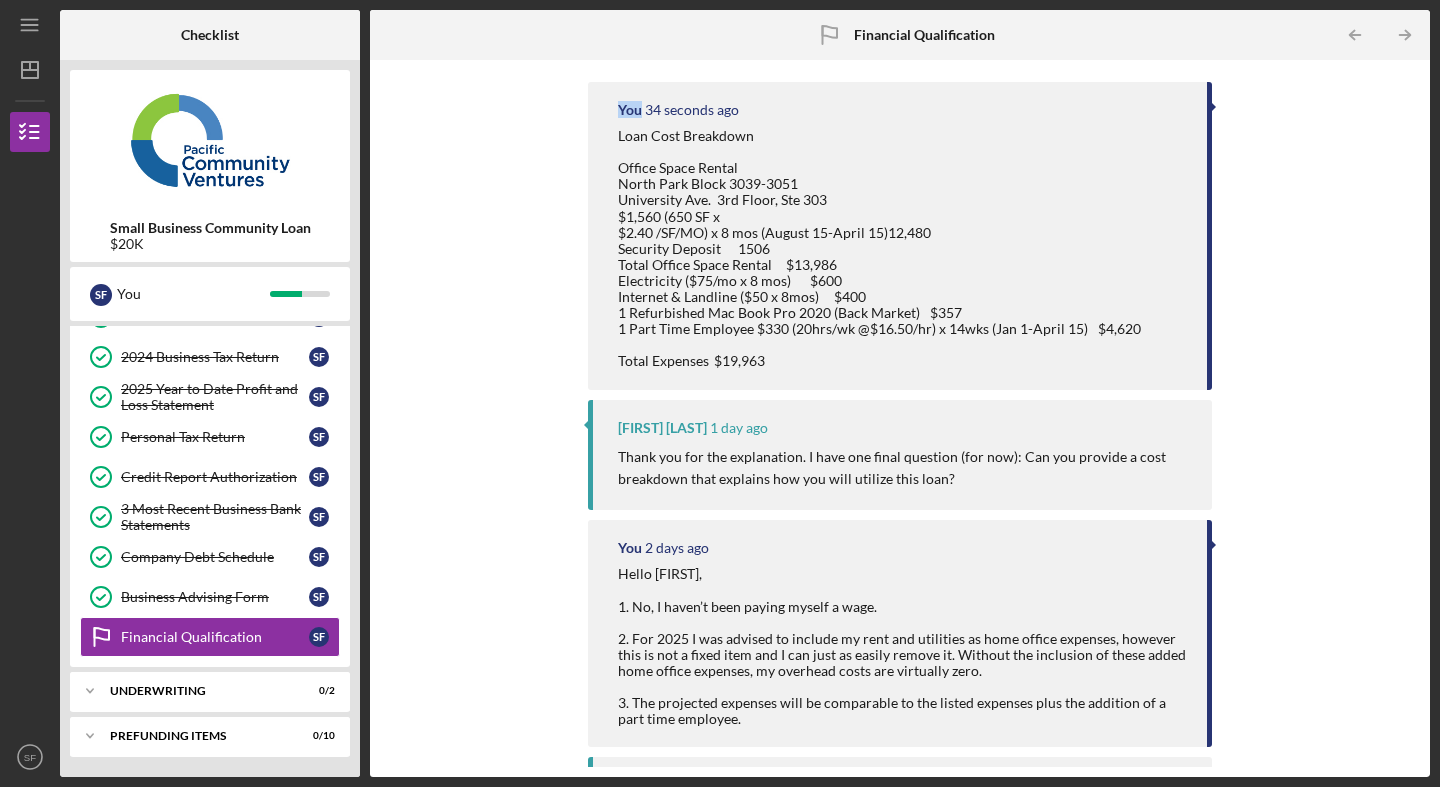 click on "You" at bounding box center (630, 110) 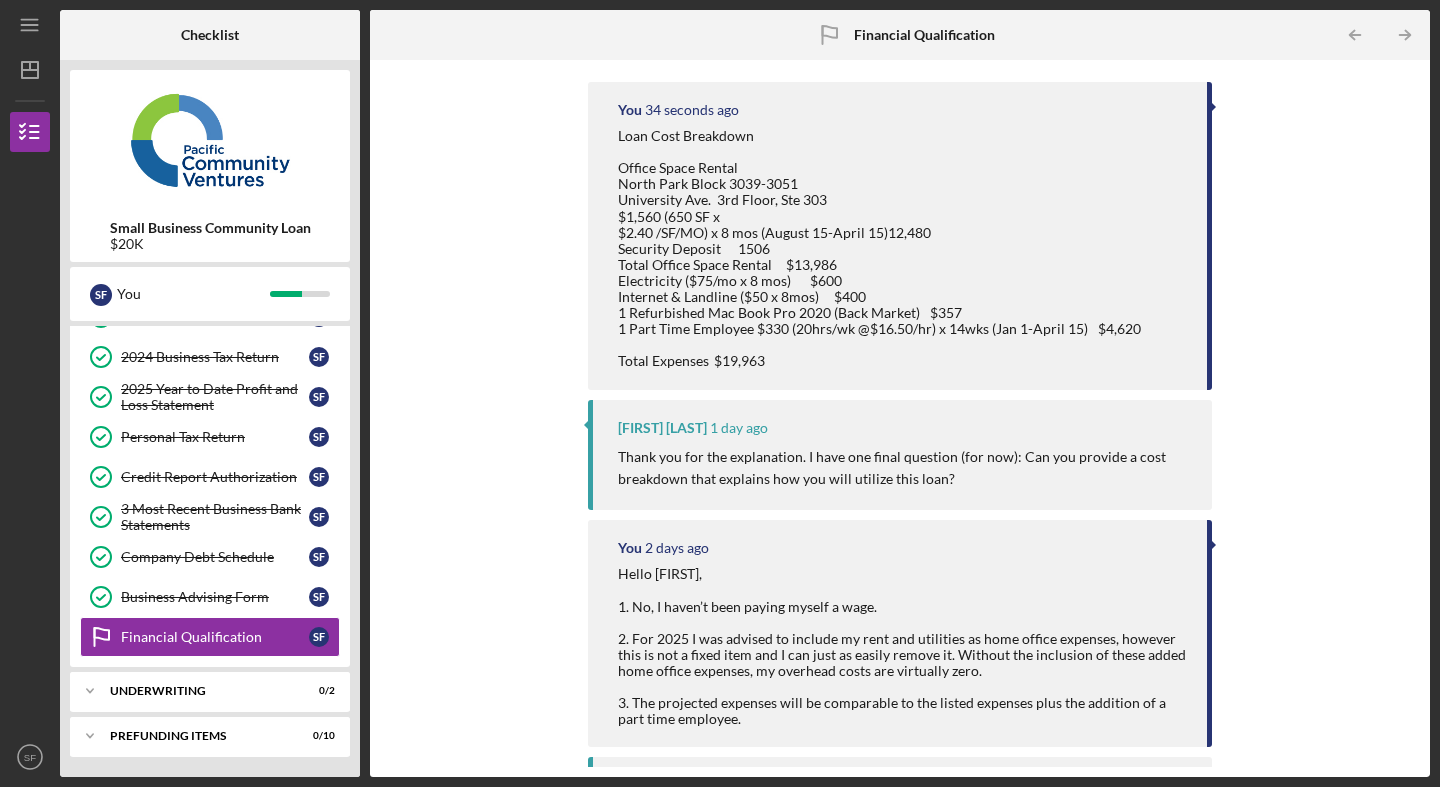 click on "You" at bounding box center [630, 110] 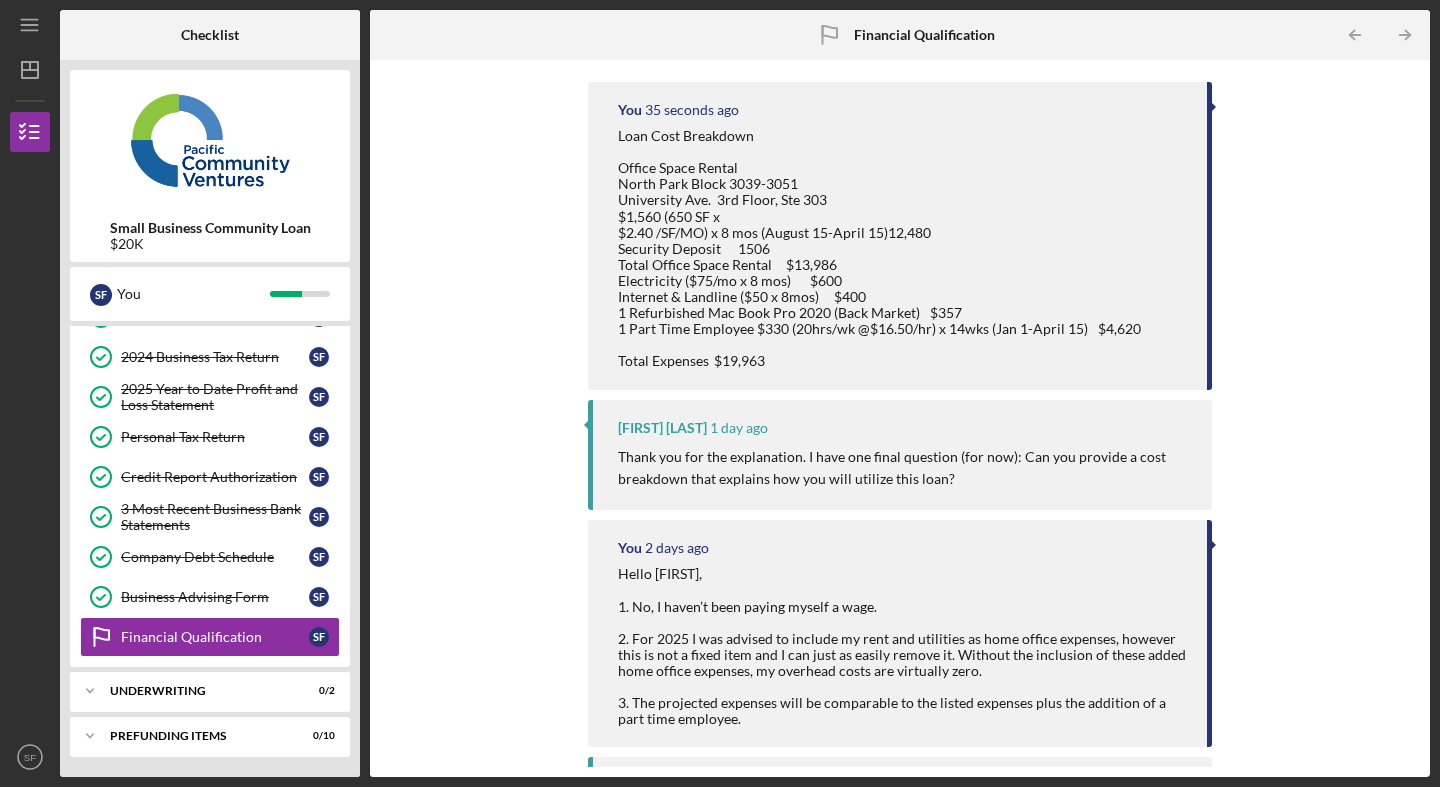 click on "You" at bounding box center [630, 110] 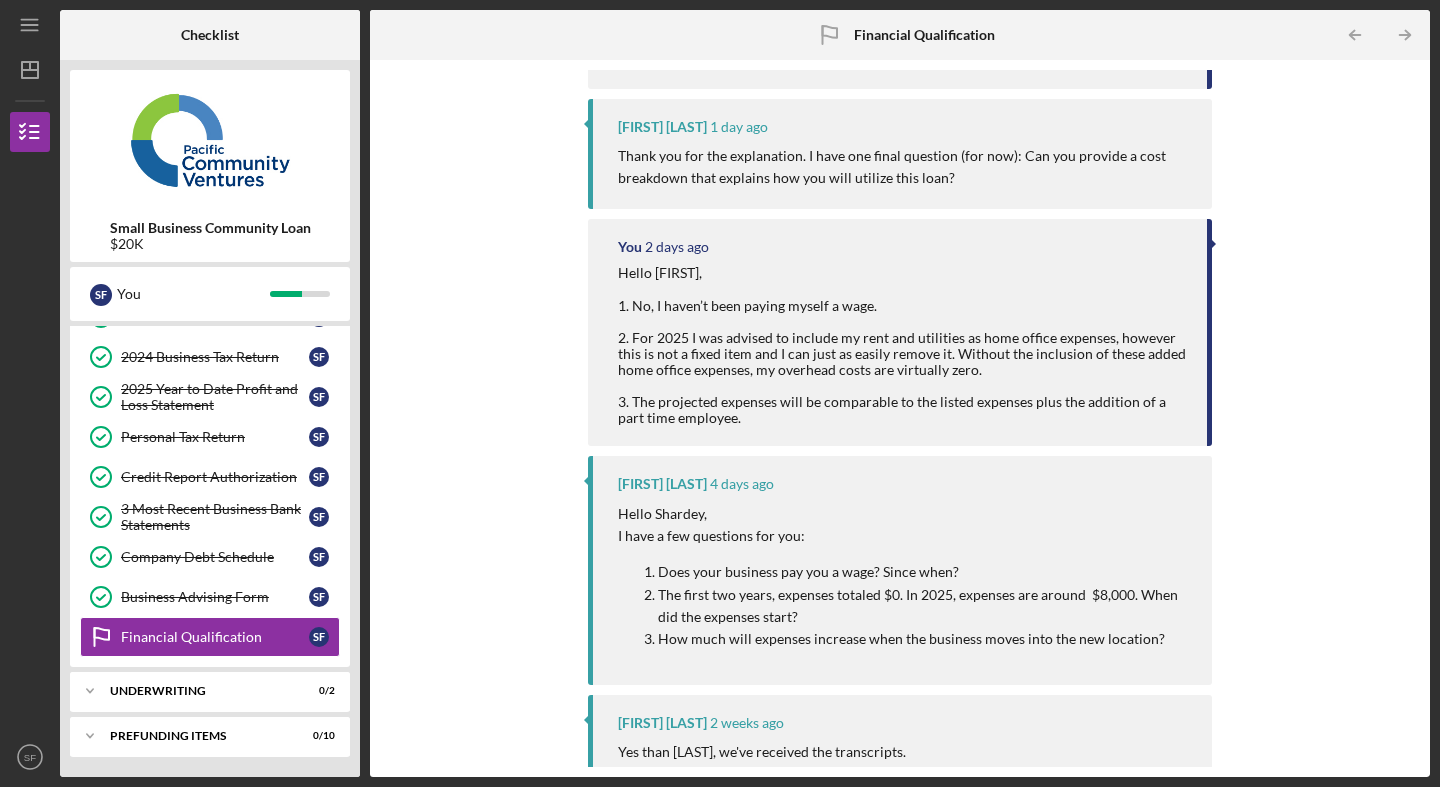 scroll, scrollTop: 0, scrollLeft: 0, axis: both 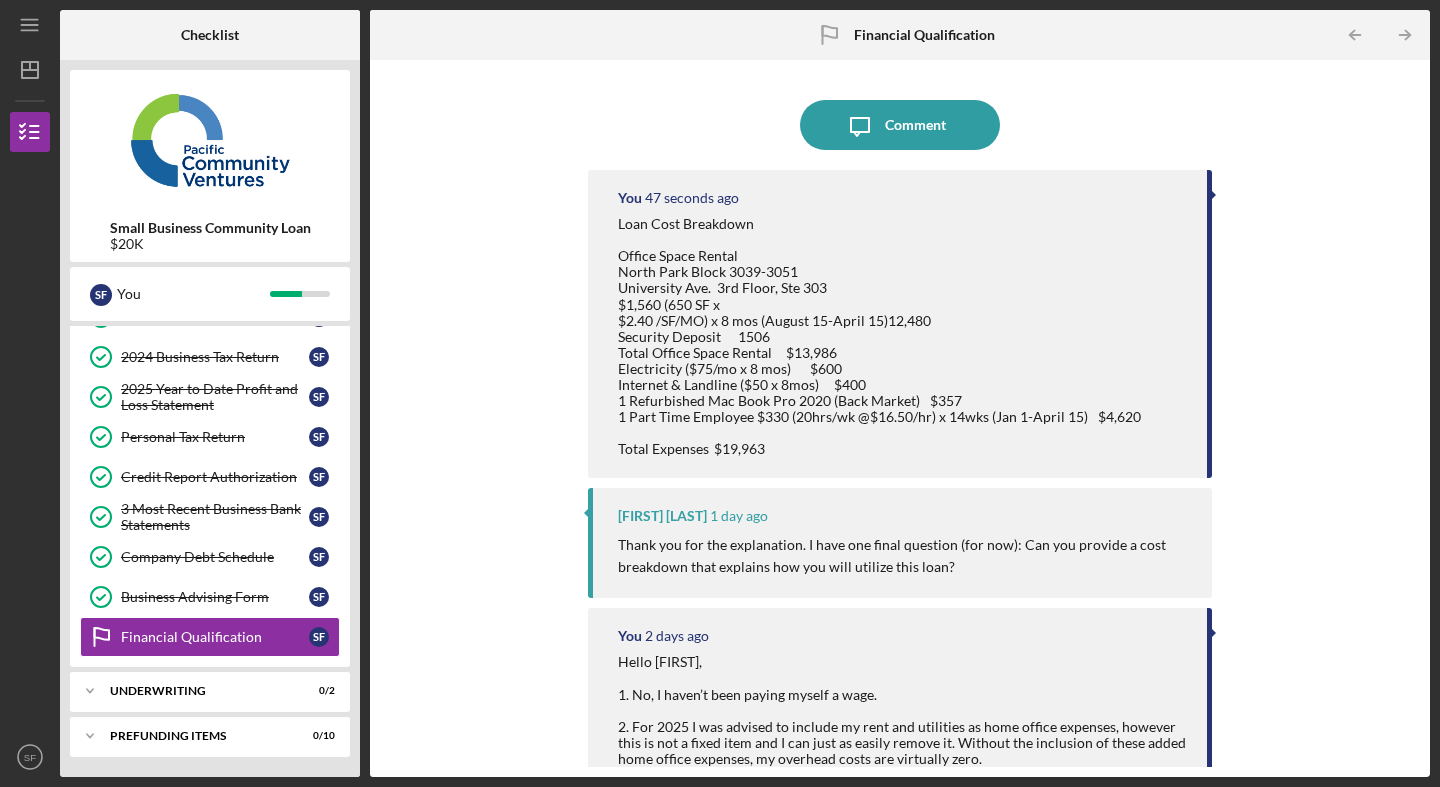 click on "You   47 seconds ago" at bounding box center [902, 198] 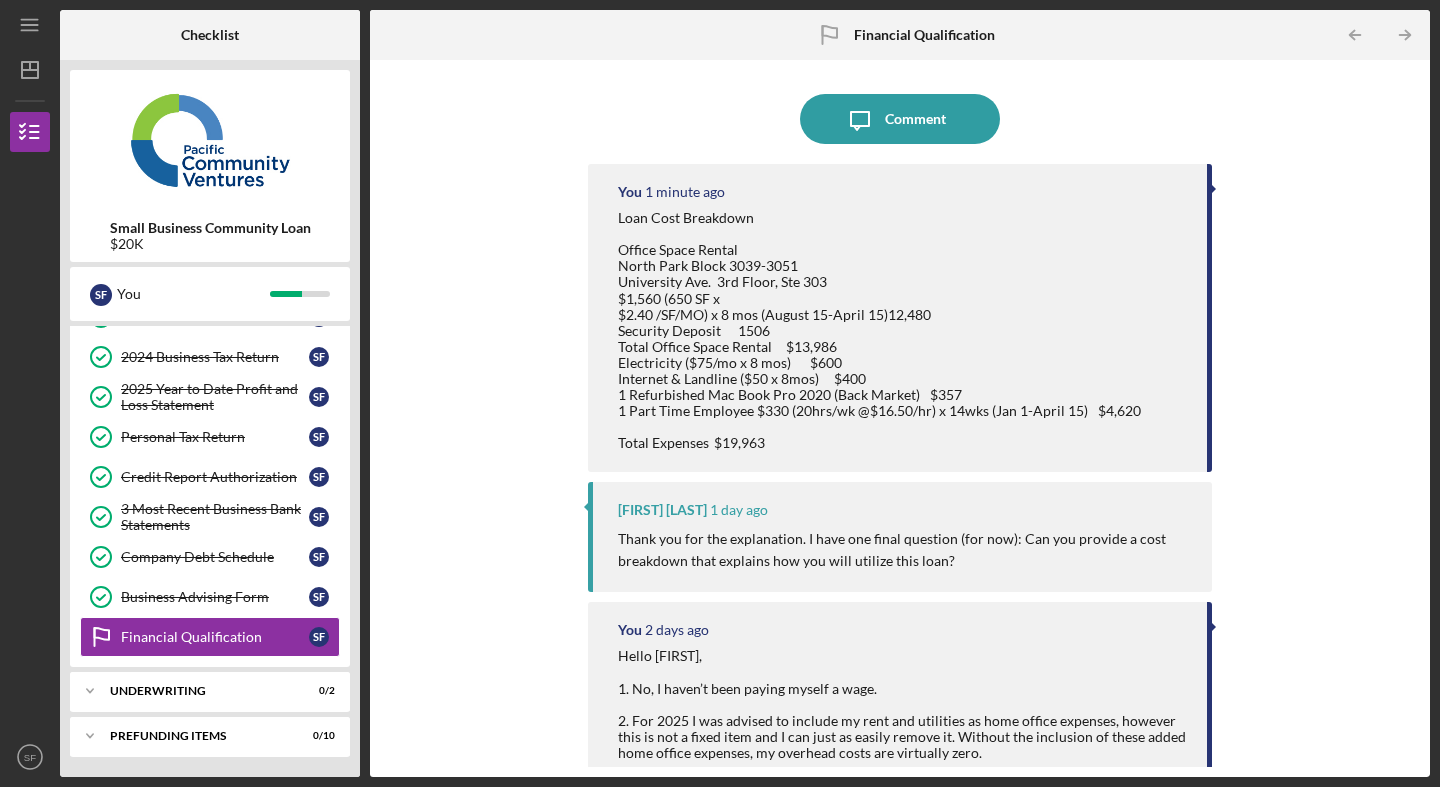 scroll, scrollTop: 0, scrollLeft: 0, axis: both 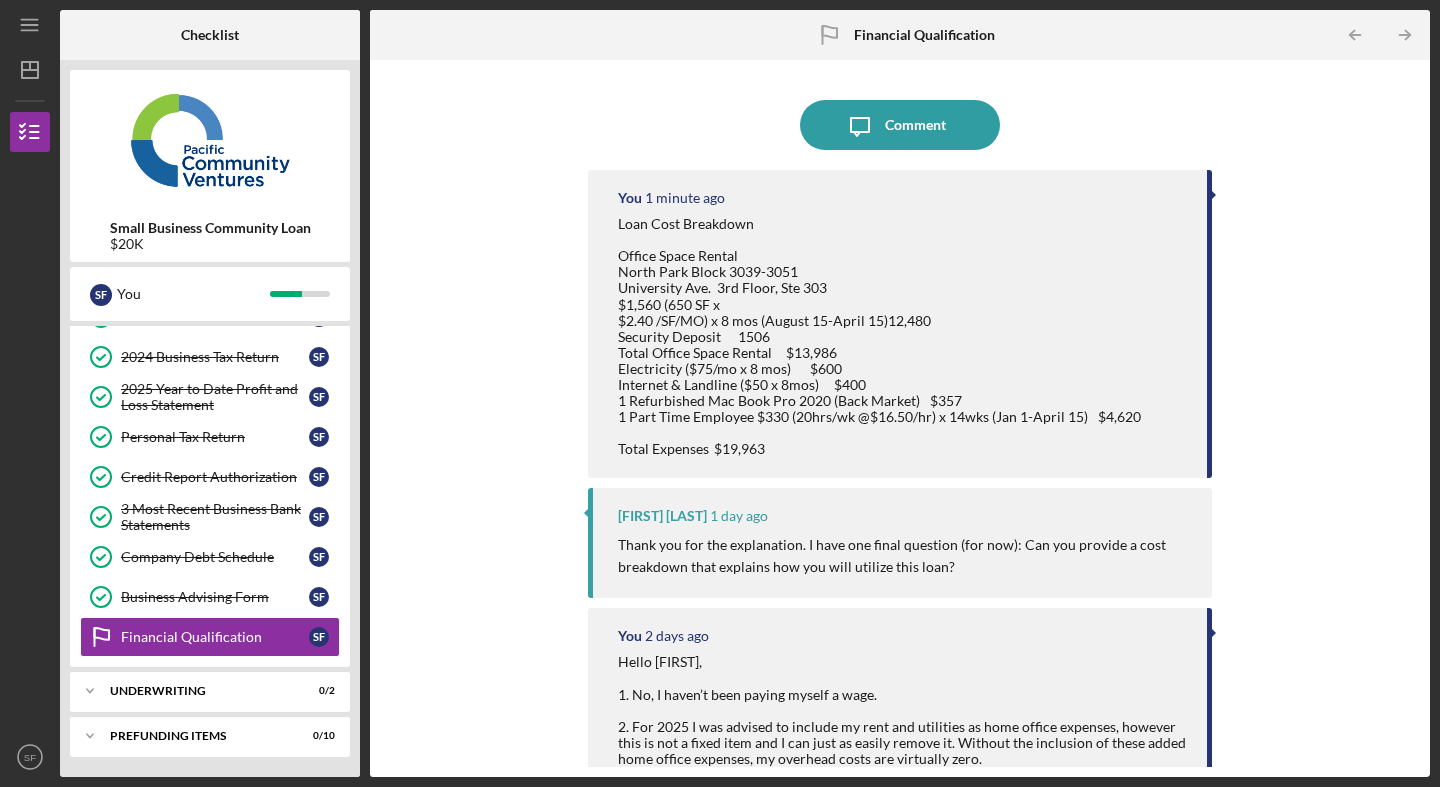 click on "Loan Cost Breakdown
Office Space Rental
North Park Block 3039-3051
University Ave.  3rd Floor, Ste 303
$1,560 (650 SF x
$2.40 /SF/MO) x 8 mos (August 15-April 15)12,480
Security Deposit	1506
Total Office Space Rental	$13,986
Electricity ($75/mo x 8 mos)	$600
Internet & Landline ($50 x 8mos)	$400
1 Refurbished Mac Book Pro 2020 (Back Market)	$357
1 Part Time Employee $330 (20hrs/wk @$16.50/hr) x 14wks (Jan 1-April 15)	$4,620
Total Expenses 	$19,963" at bounding box center (879, 336) 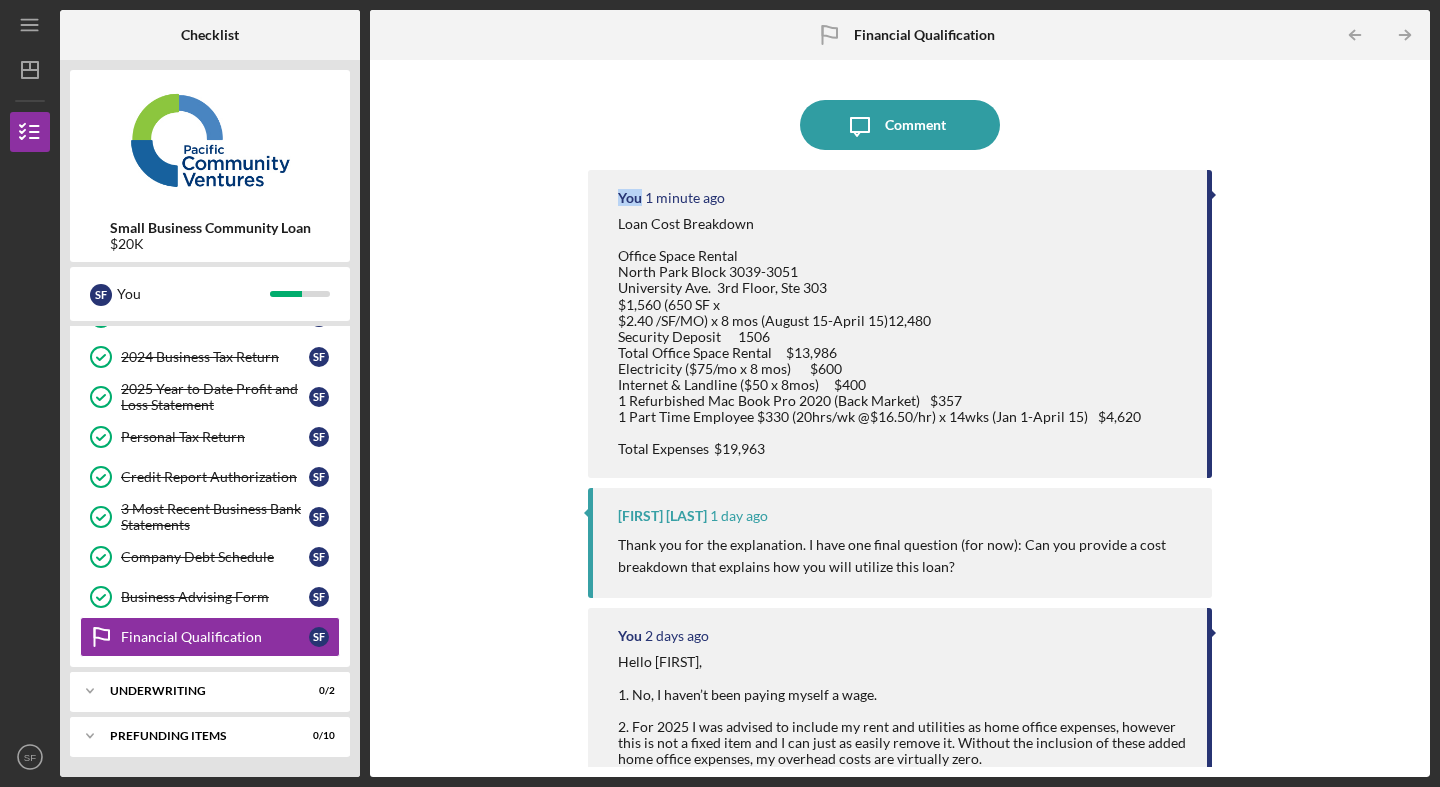 click at bounding box center (1213, 195) 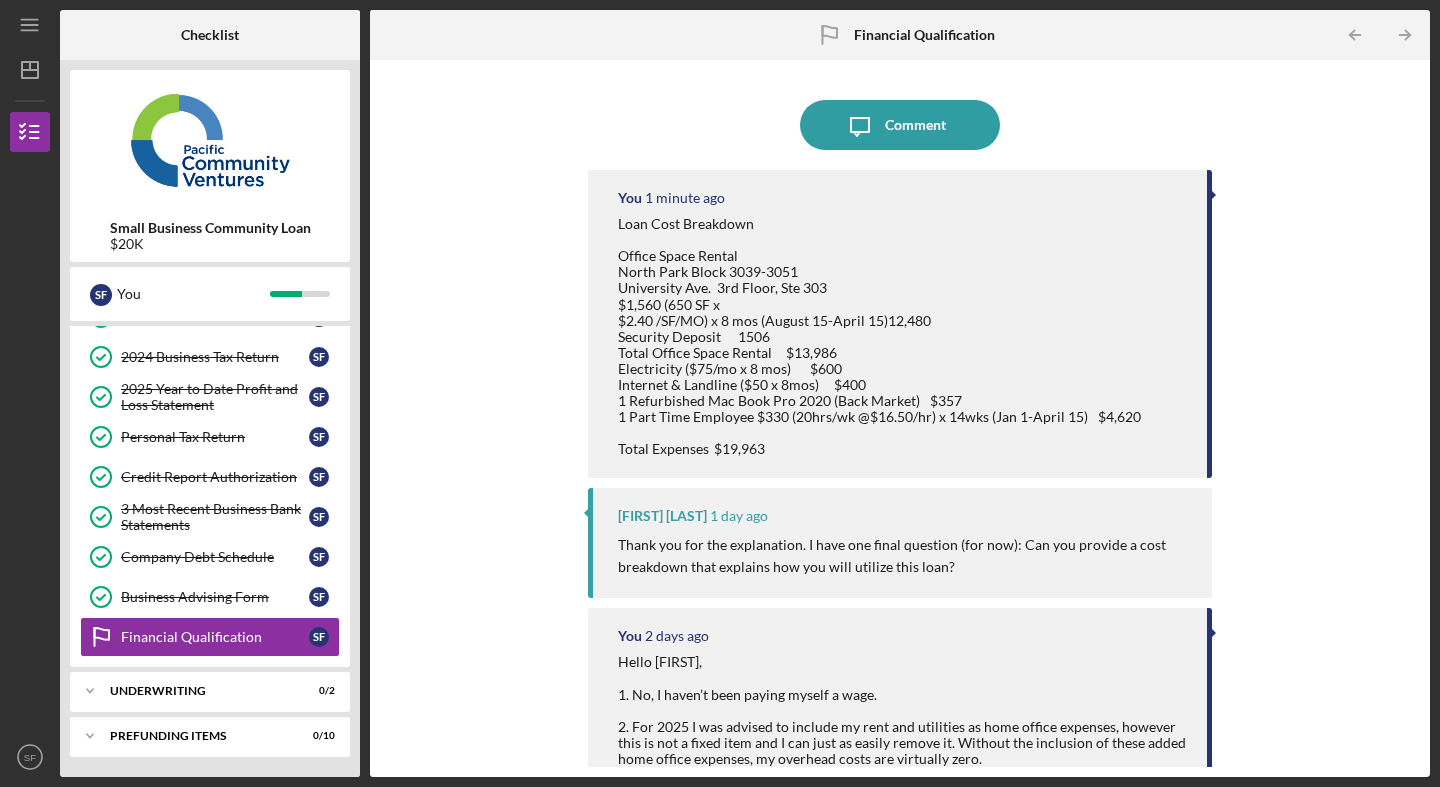 click at bounding box center (1213, 195) 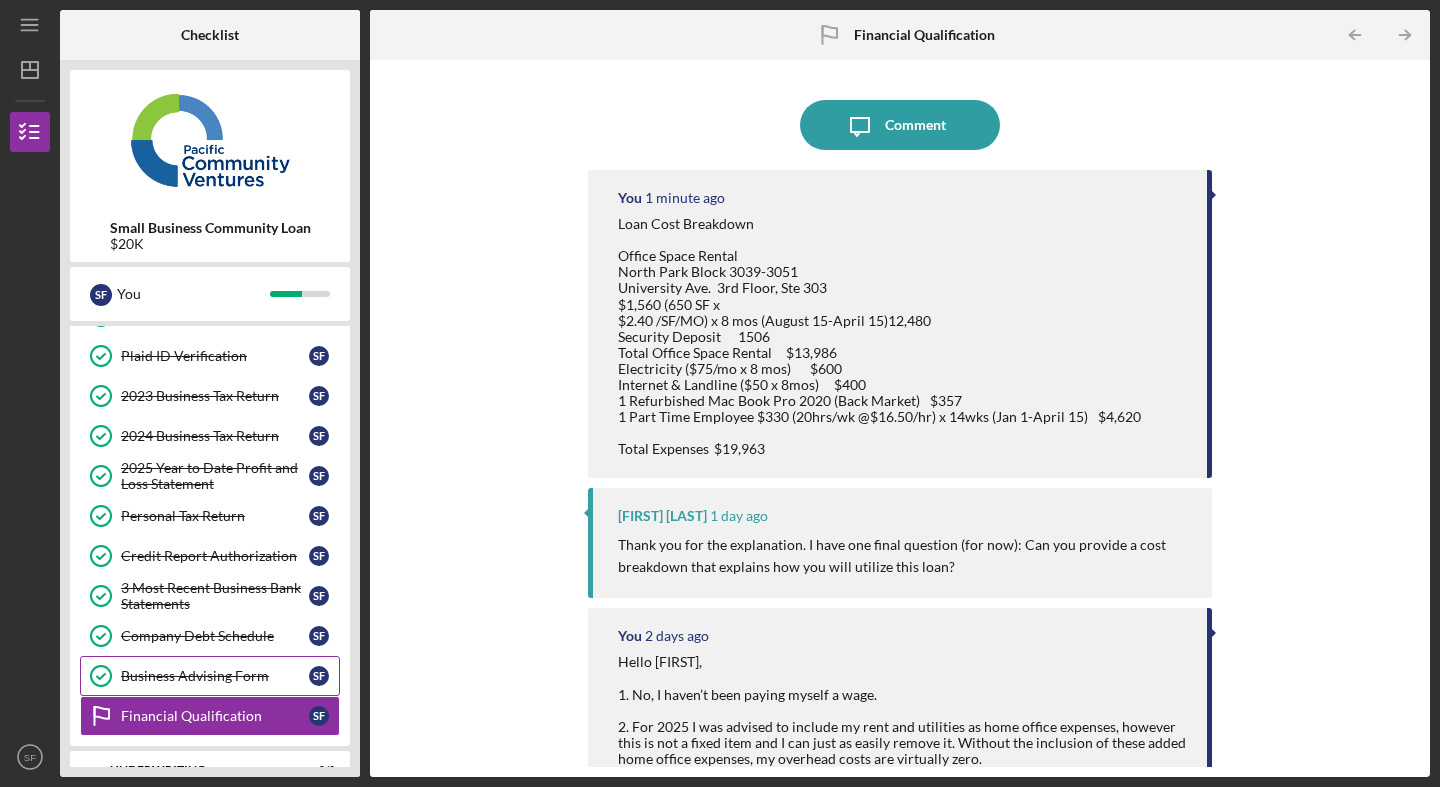 scroll, scrollTop: 0, scrollLeft: 0, axis: both 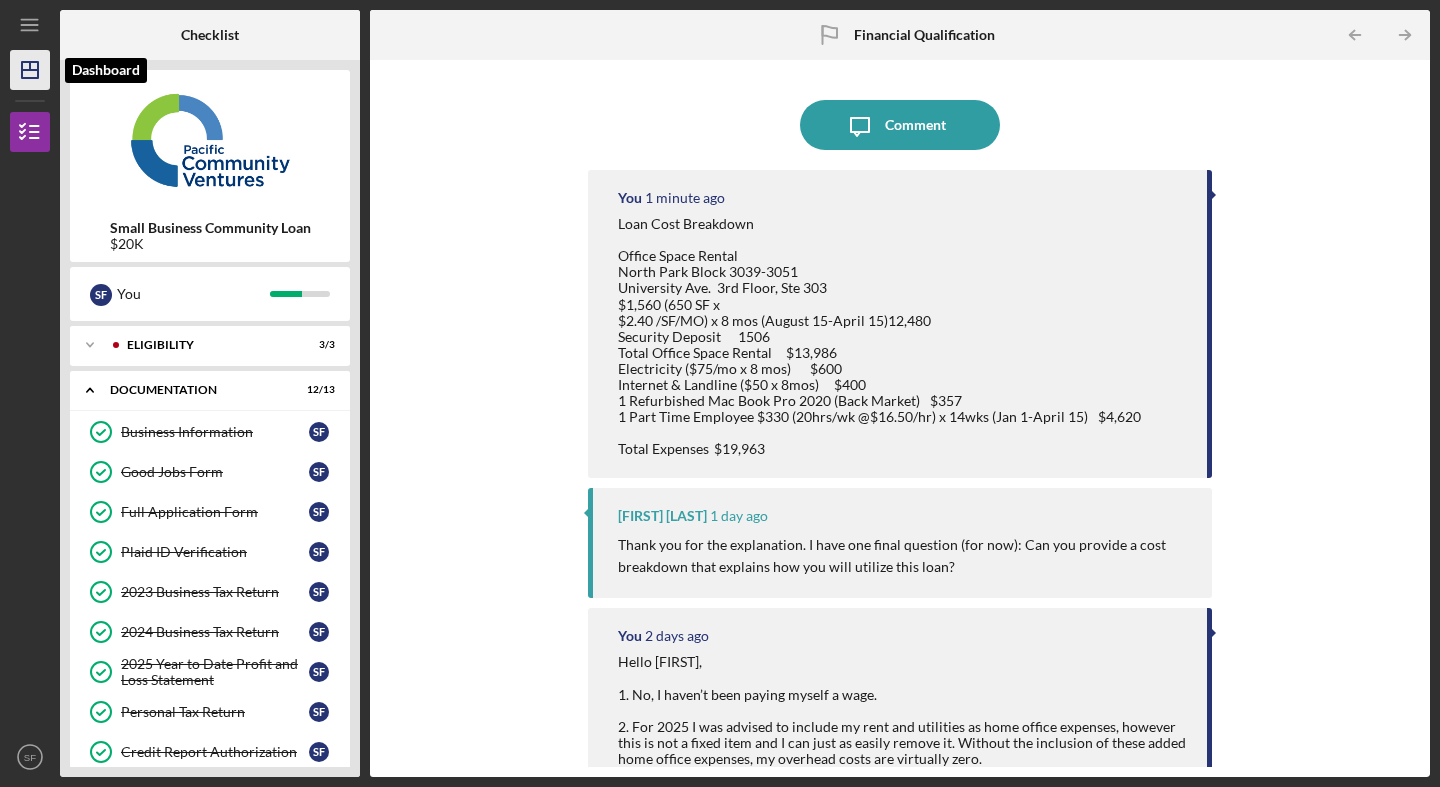 click on "Icon/Dashboard" 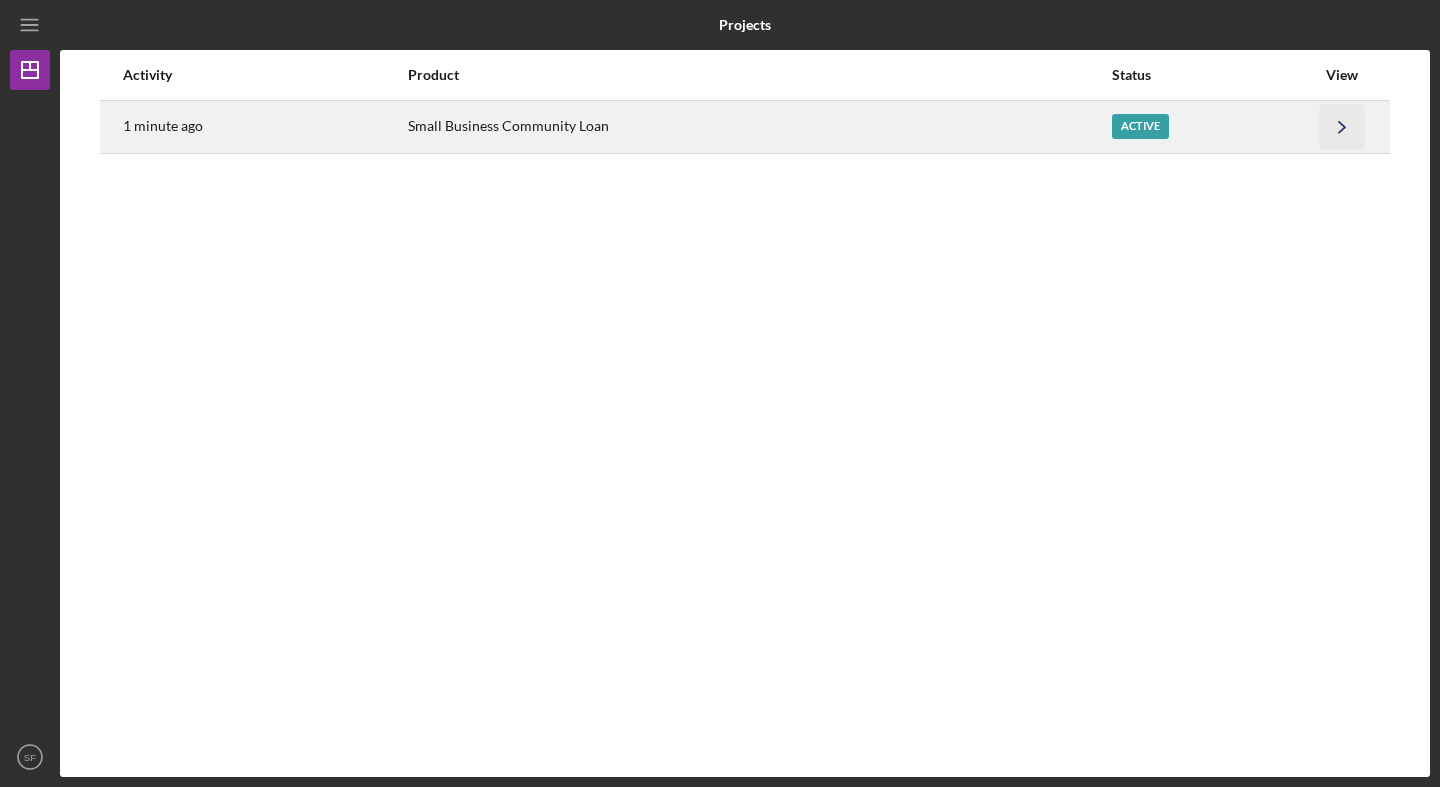 click on "Icon/Navigate" 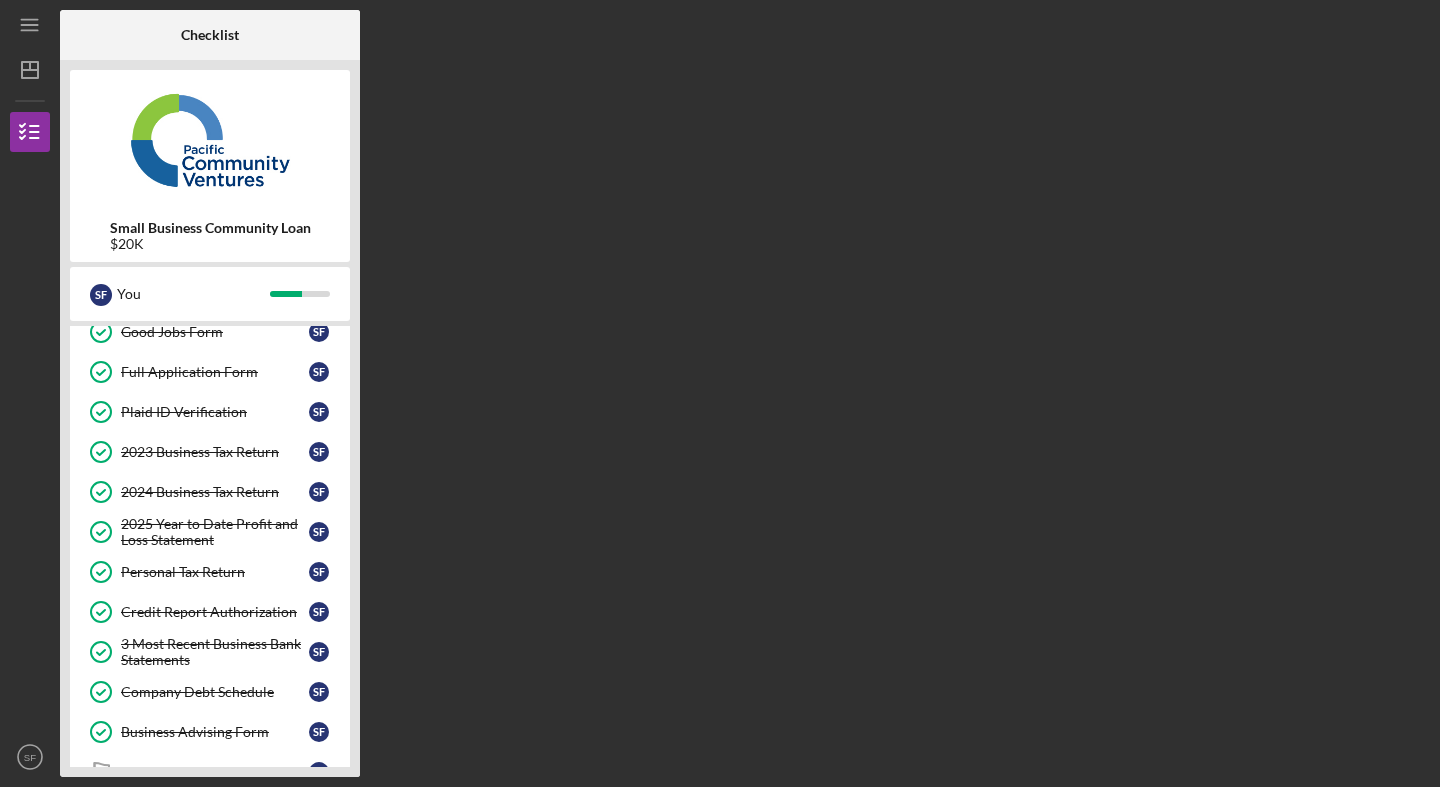 scroll, scrollTop: 275, scrollLeft: 0, axis: vertical 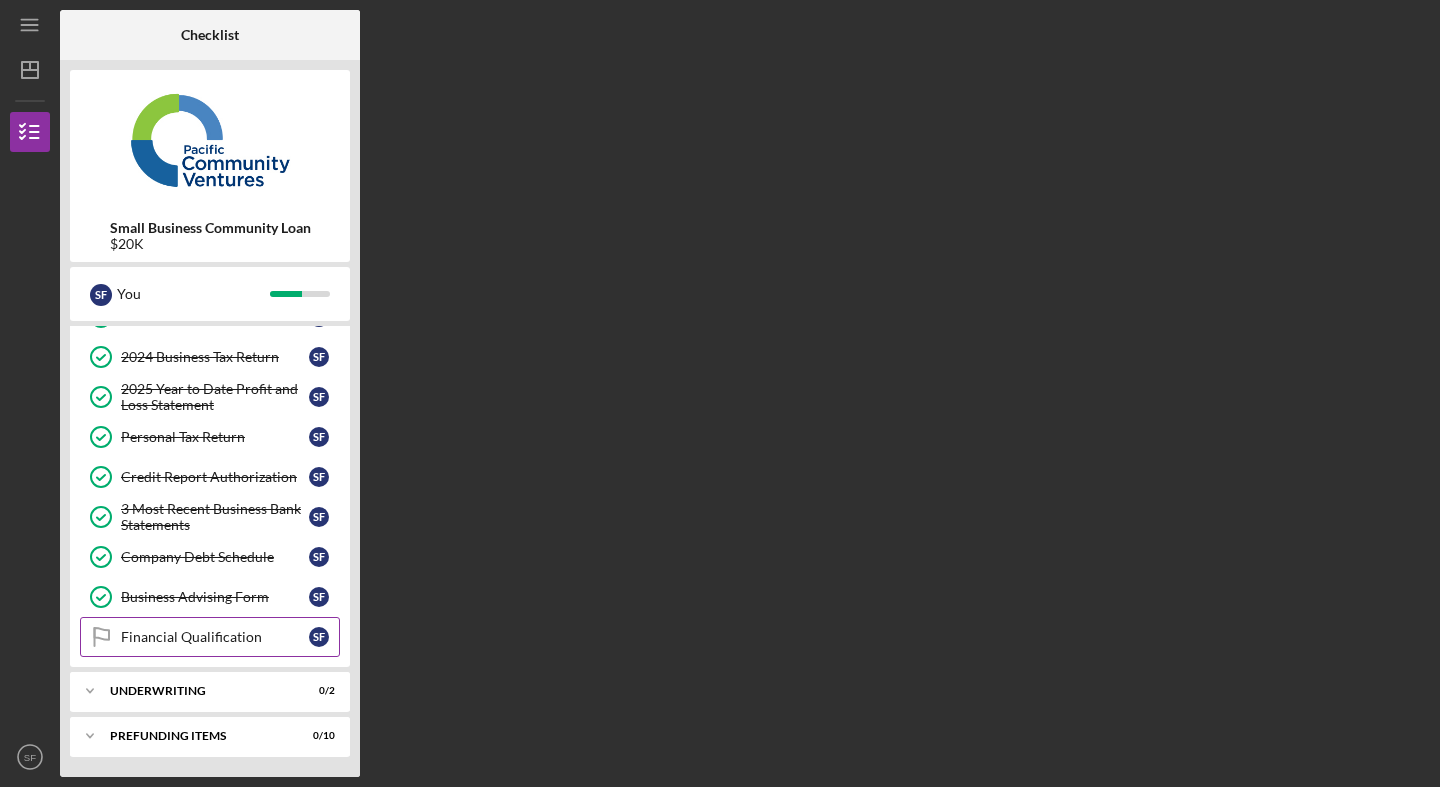 click on "Financial Qualification" at bounding box center [215, 637] 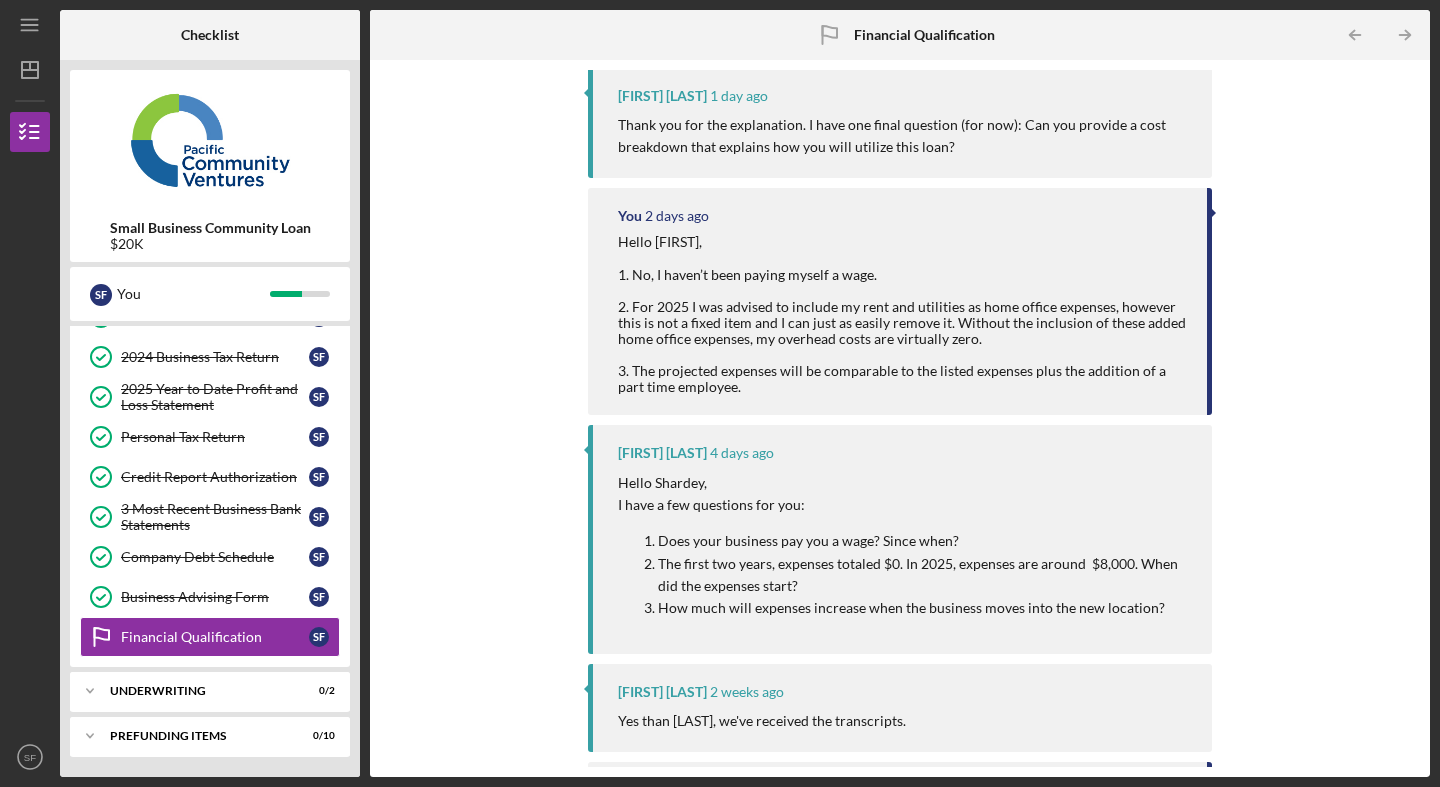 scroll, scrollTop: 0, scrollLeft: 0, axis: both 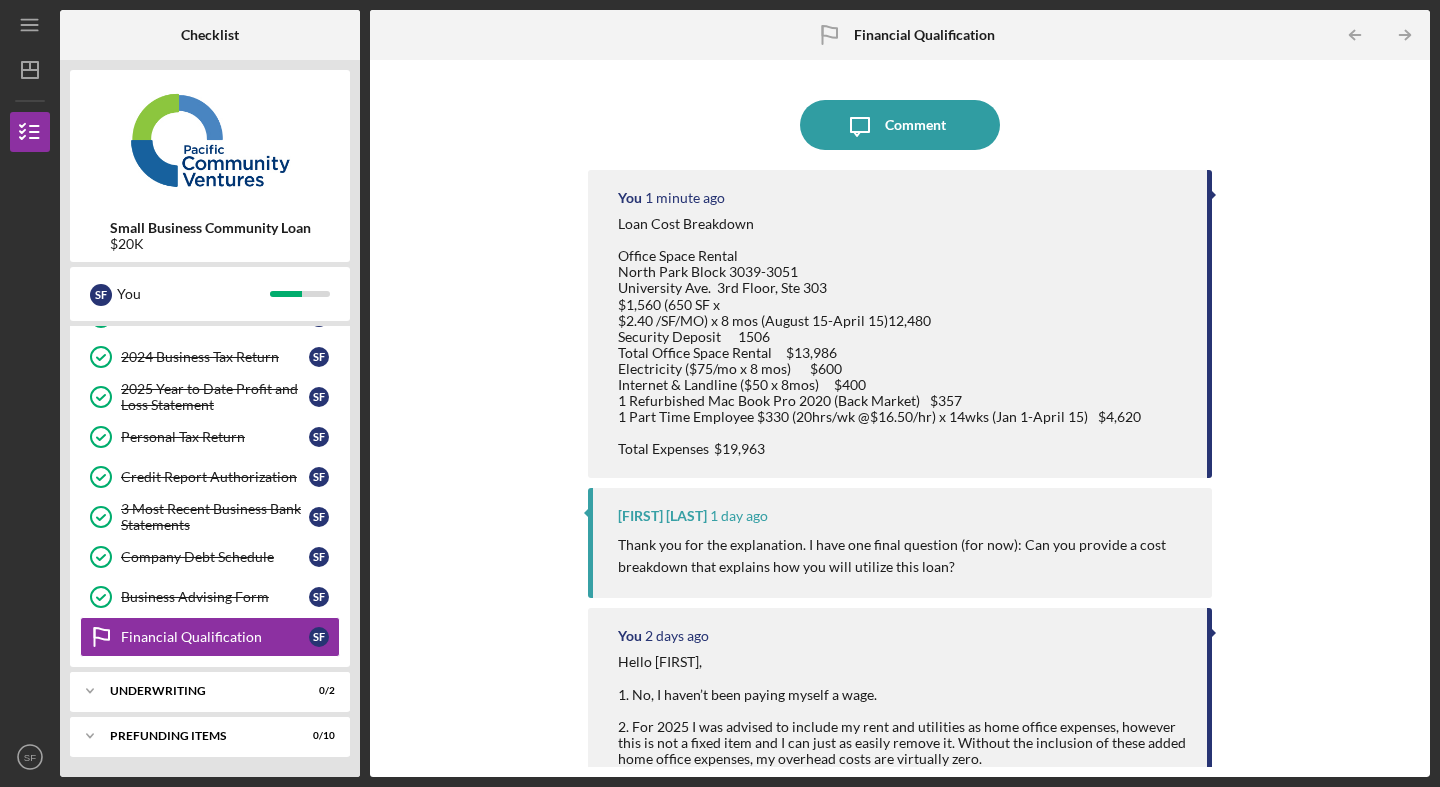 click on "Icon/Message Comment You   1 minute ago Loan Cost Breakdown
Office Space Rental
North Park Block 3039-3051
University Ave.  3rd Floor, Ste 303
$1,560 (650 SF x
$2.40 /SF/MO) x 8 mos ([MONTH] [DAY]-[MONTH] [DAY])12,480
Security Deposit	1506
Total Office Space Rental	$13,986
Electricity ($75/mo x 8 mos)	$600
Internet & Landline ($50 x 8mos)	$400
1 Refurbished Mac Book Pro 2020 (Back Market)	$357
1 Part Time Employee $330 (20hrs/wk @$16.50/hr) x 14wks ([MONTH] [DAY]-[MONTH] [DAY])	$4,620
Total Expenses 	$19,963 [FIRST] [LAST]   1 day ago Thank you for the explanation. I have one final question (for now): Can you provide a cost breakdown that explains how you will utilize this loan?  You   2 days ago [FIRST] [LAST]   4 days ago Hello [FIRST],  I have a few questions for you:  Does your business pay you a wage? Since when?  The first two years, expenses totaled $0. In 2025, expenses are around  $8,000. When did the expenses start?  How much will expenses increase when the business moves into the new location?    You" at bounding box center (900, 418) 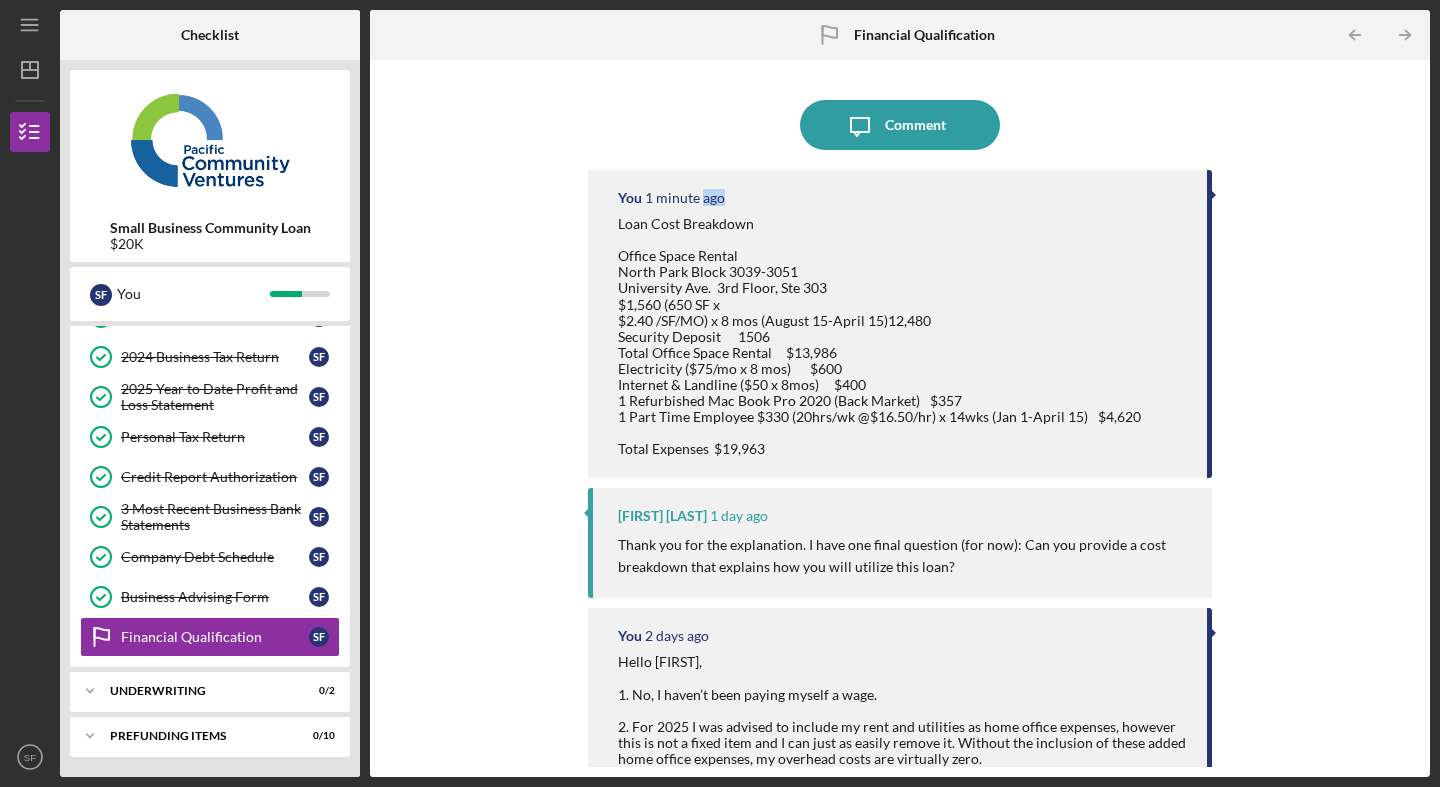 click on "Icon/Message Comment You   1 minute ago Loan Cost Breakdown
Office Space Rental
North Park Block 3039-3051
University Ave.  3rd Floor, Ste 303
$1,560 (650 SF x
$2.40 /SF/MO) x 8 mos ([MONTH] [DAY]-[MONTH] [DAY])12,480
Security Deposit	1506
Total Office Space Rental	$13,986
Electricity ($75/mo x 8 mos)	$600
Internet & Landline ($50 x 8mos)	$400
1 Refurbished Mac Book Pro 2020 (Back Market)	$357
1 Part Time Employee $330 (20hrs/wk @$16.50/hr) x 14wks ([MONTH] [DAY]-[MONTH] [DAY])	$4,620
Total Expenses 	$19,963 [FIRST] [LAST]   1 day ago Thank you for the explanation. I have one final question (for now): Can you provide a cost breakdown that explains how you will utilize this loan?  You   2 days ago [FIRST] [LAST]   4 days ago Hello [FIRST],  I have a few questions for you:  Does your business pay you a wage? Since when?  The first two years, expenses totaled $0. In 2025, expenses are around  $8,000. When did the expenses start?  How much will expenses increase when the business moves into the new location?    You" at bounding box center (900, 418) 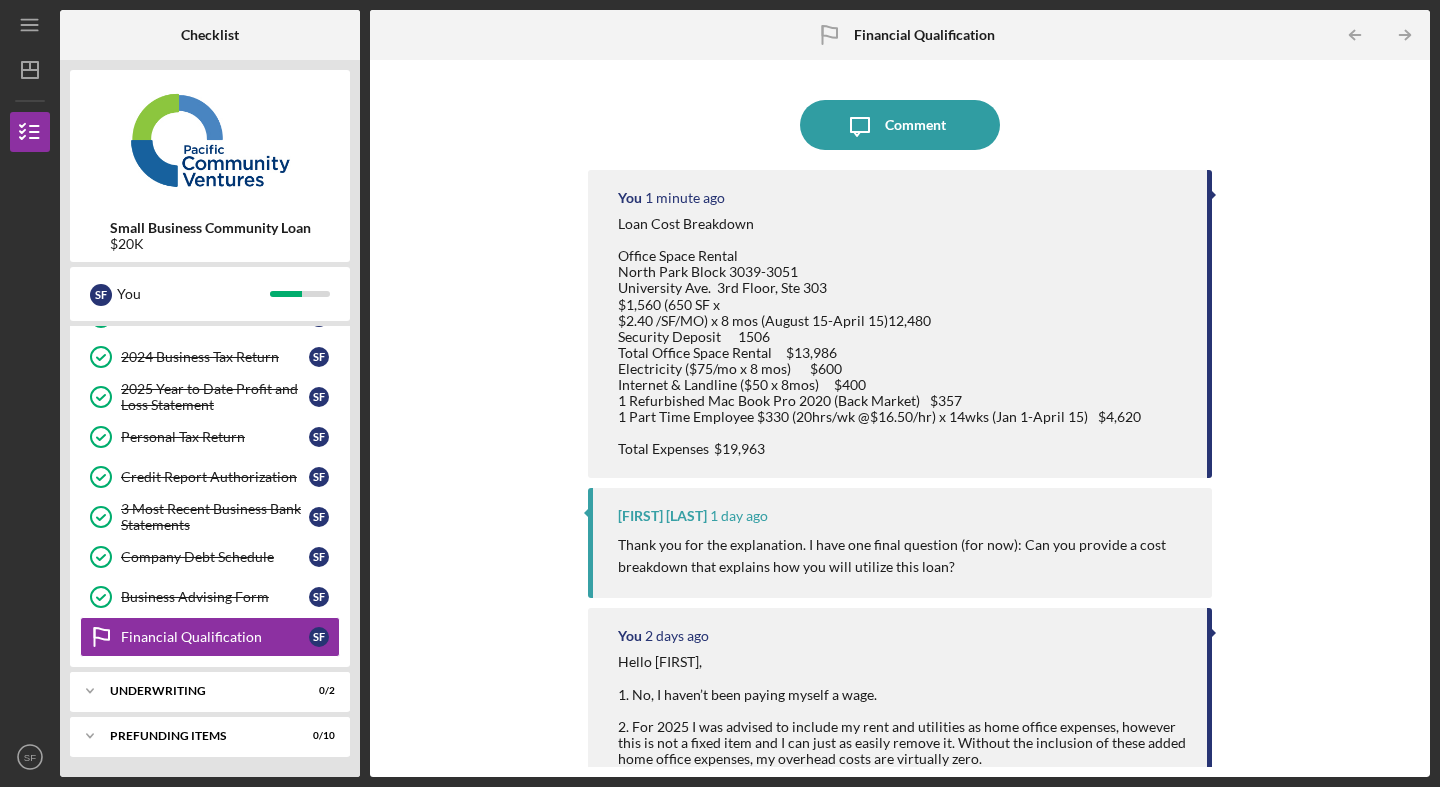 click on "Loan Cost Breakdown
Office Space Rental
North Park Block 3039-3051
University Ave.  3rd Floor, Ste 303
$1,560 (650 SF x
$2.40 /SF/MO) x 8 mos (August 15-April 15)12,480
Security Deposit	1506
Total Office Space Rental	$13,986
Electricity ($75/mo x 8 mos)	$600
Internet & Landline ($50 x 8mos)	$400
1 Refurbished Mac Book Pro 2020 (Back Market)	$357
1 Part Time Employee $330 (20hrs/wk @$16.50/hr) x 14wks (Jan 1-April 15)	$4,620
Total Expenses 	$19,963" at bounding box center [879, 336] 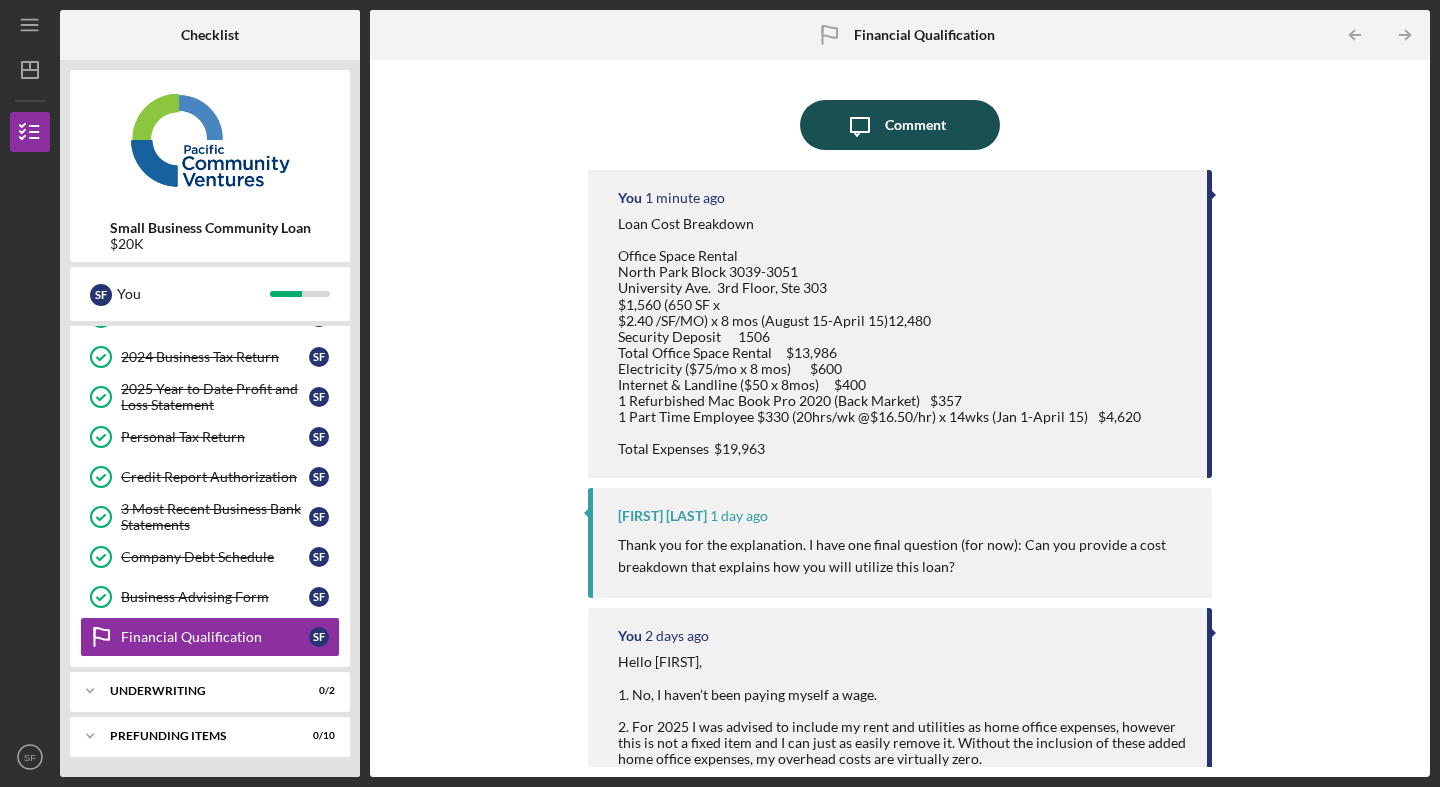 click on "Icon/Message Comment" at bounding box center [900, 125] 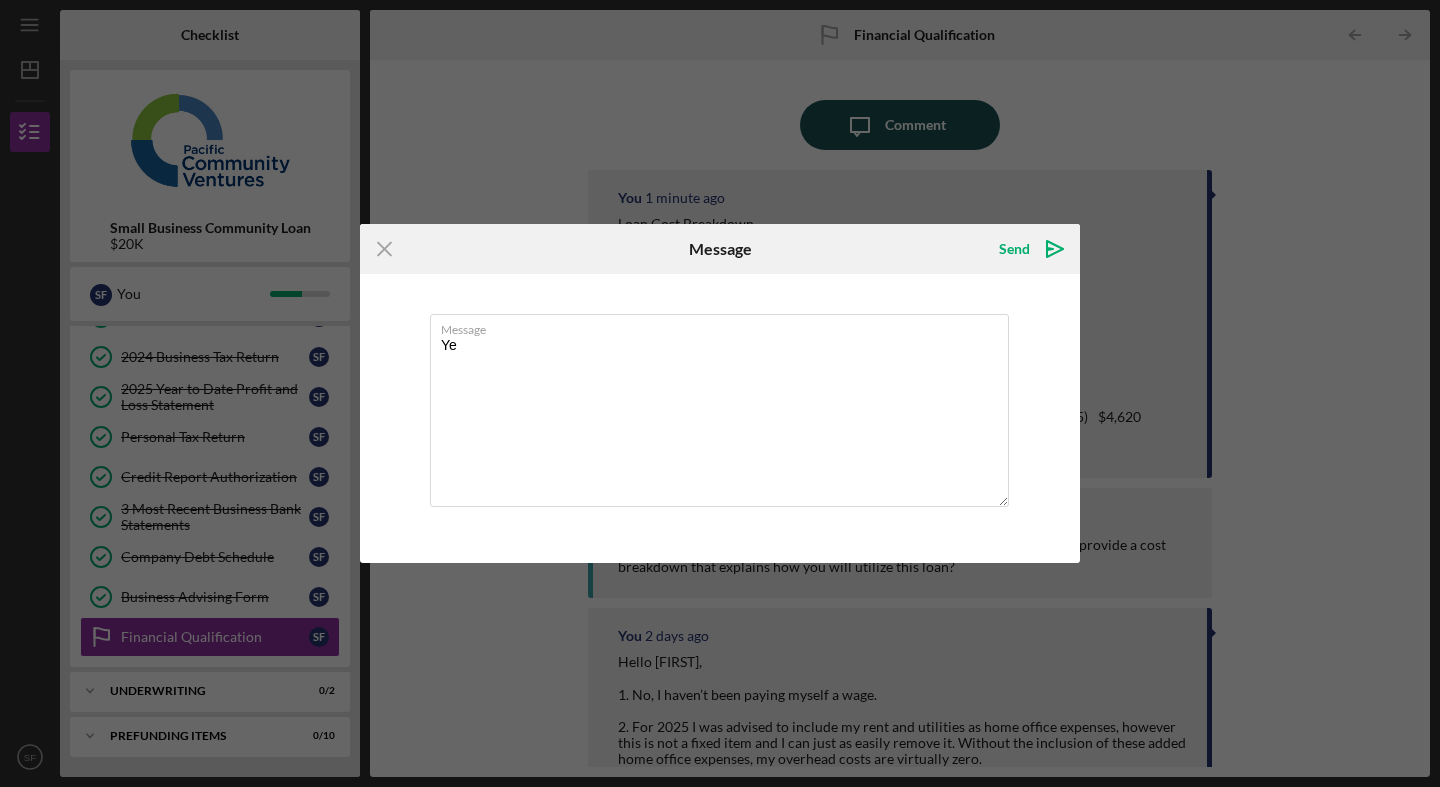 type on "Y" 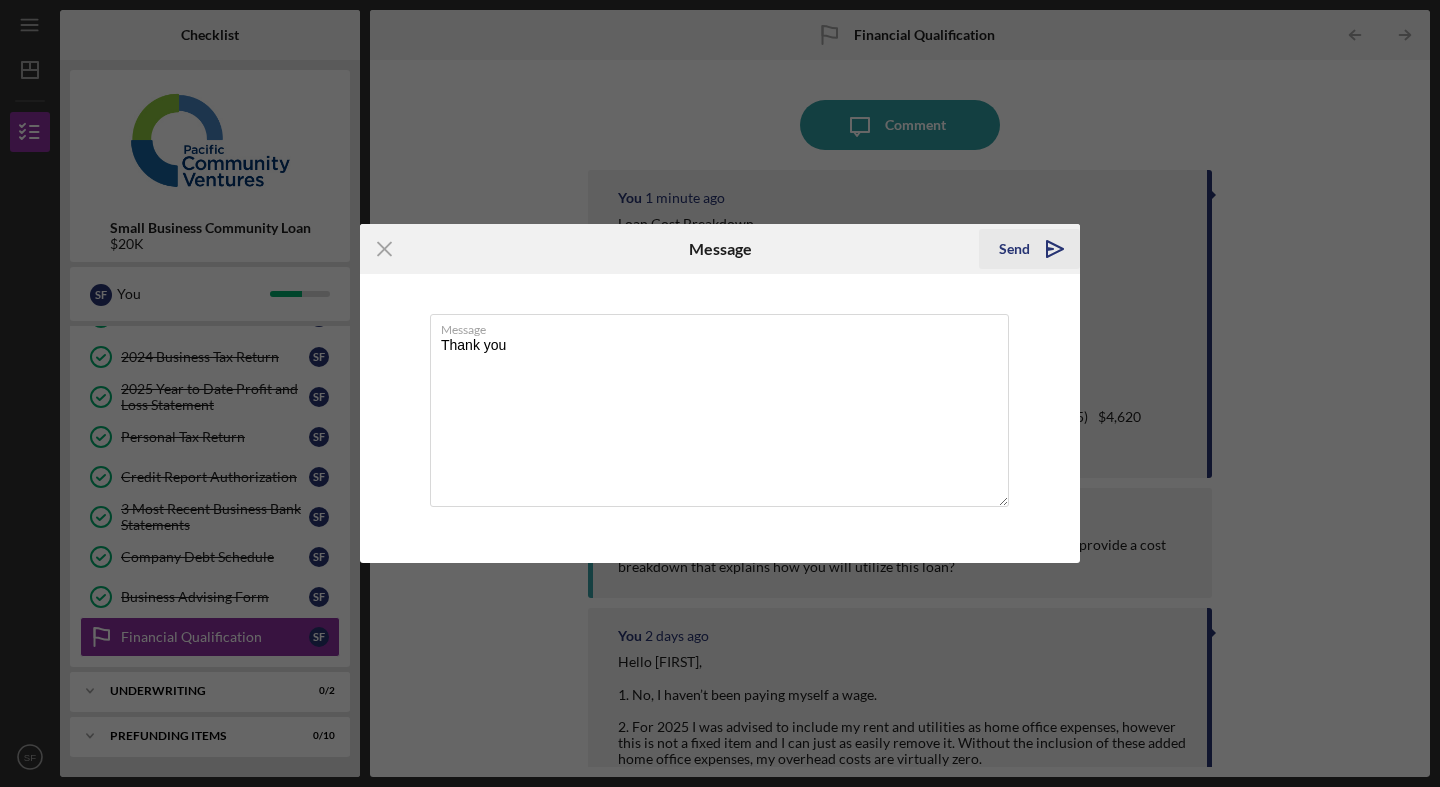 type on "Thank you" 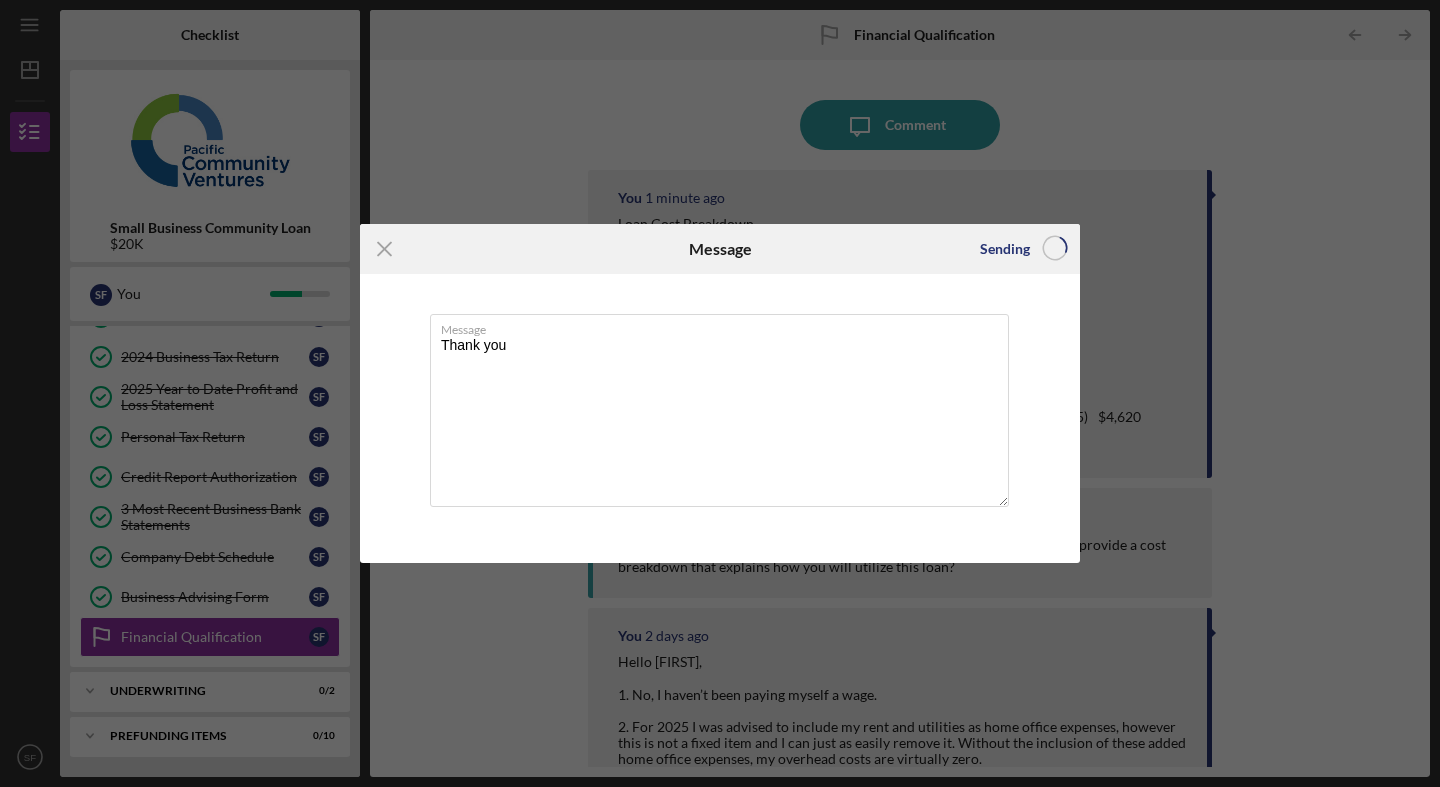 type 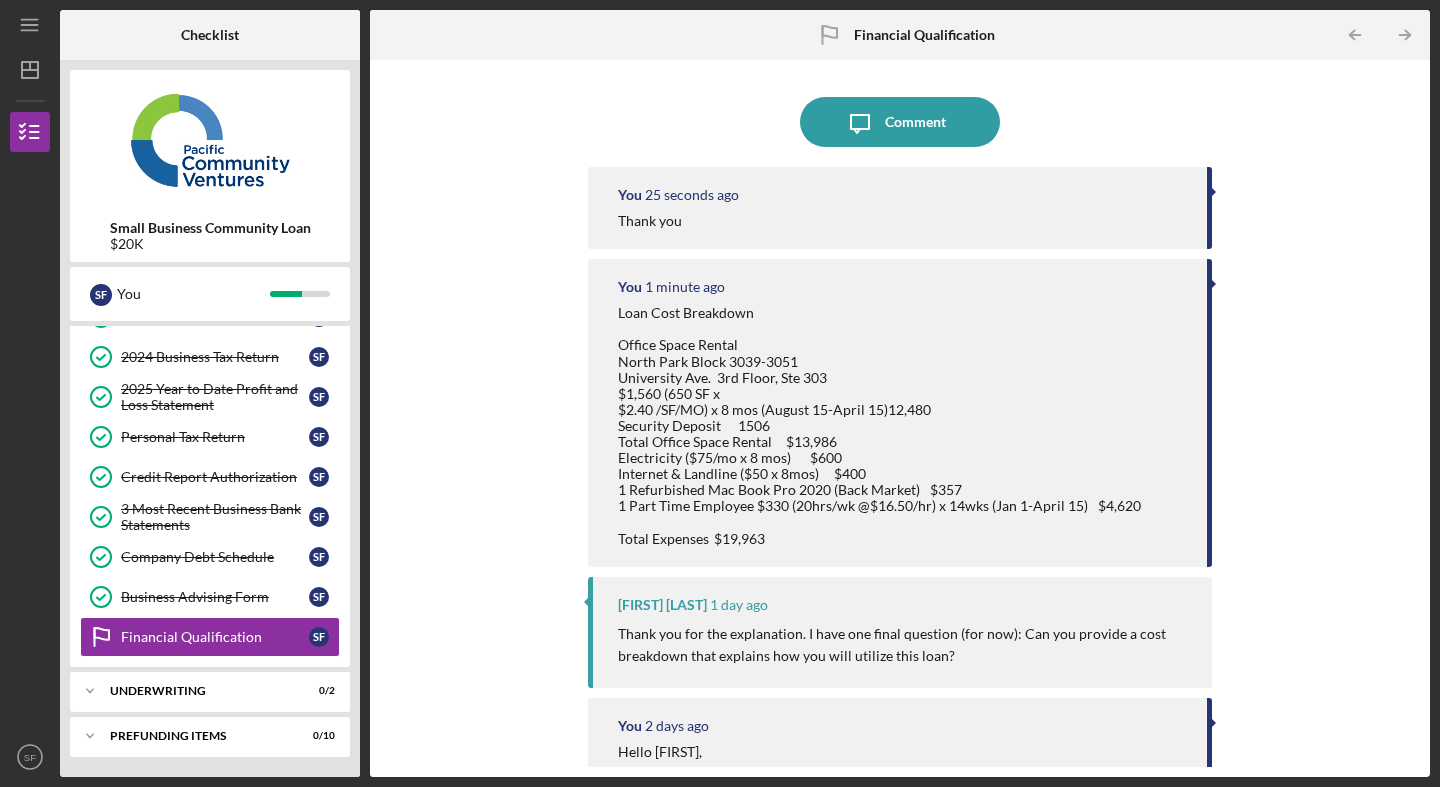 scroll, scrollTop: 0, scrollLeft: 0, axis: both 